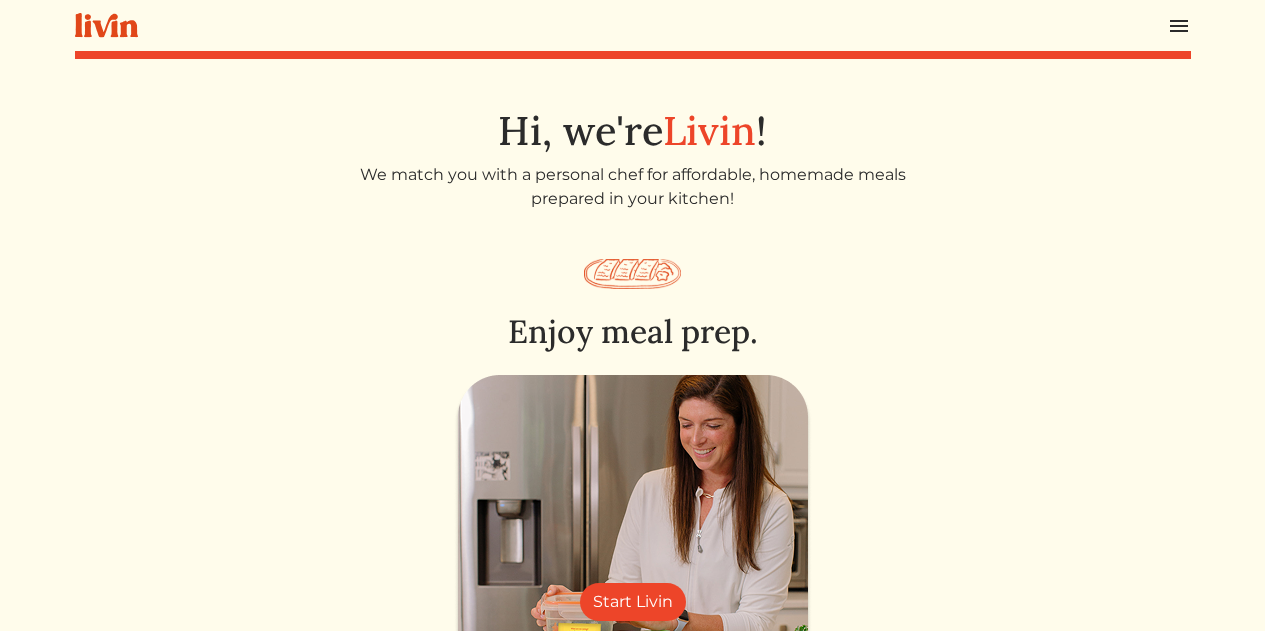 scroll, scrollTop: 0, scrollLeft: 0, axis: both 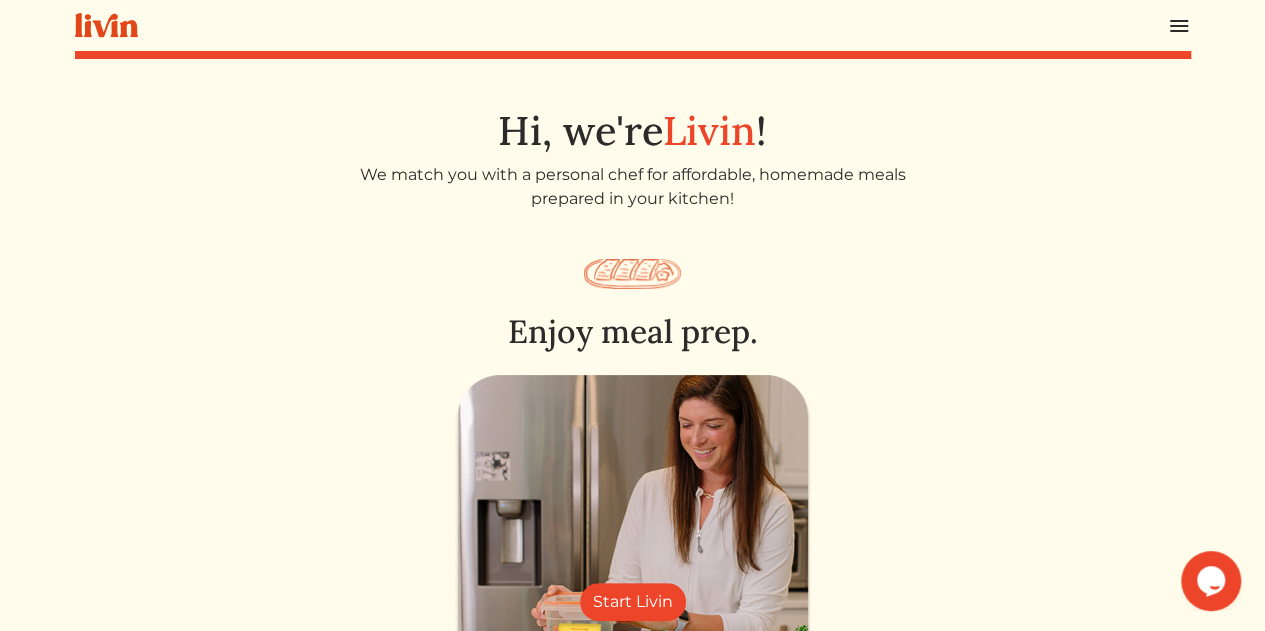click at bounding box center [1179, 26] 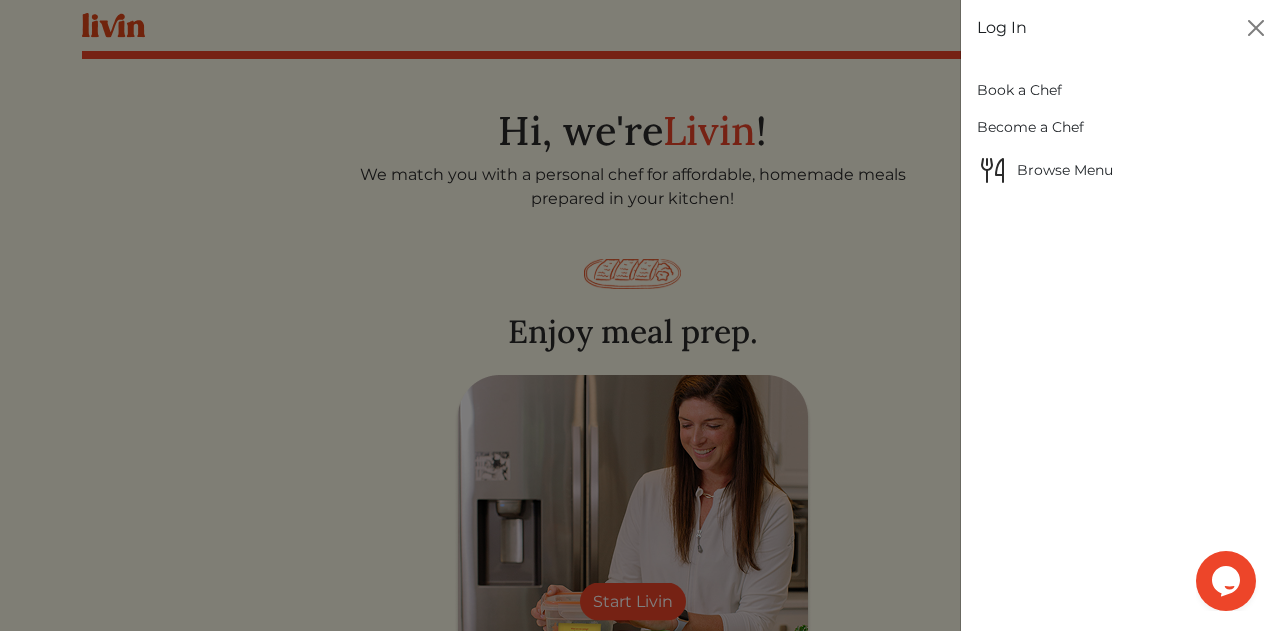 click on "Log In" at bounding box center [1002, 28] 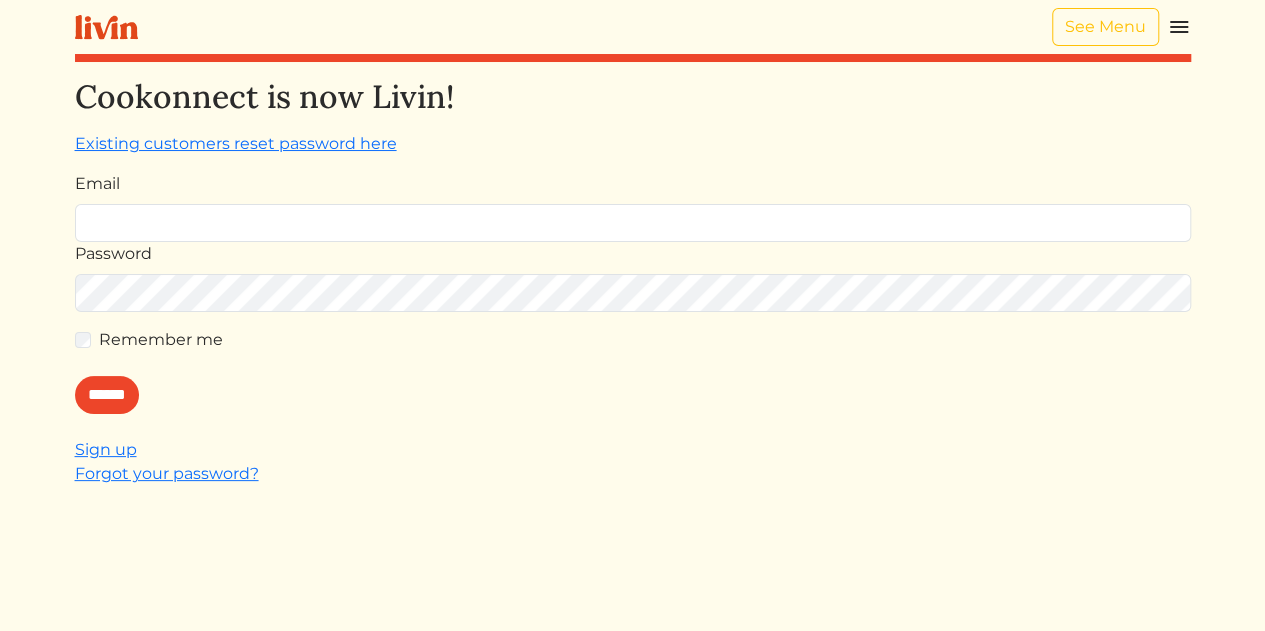 type on "**********" 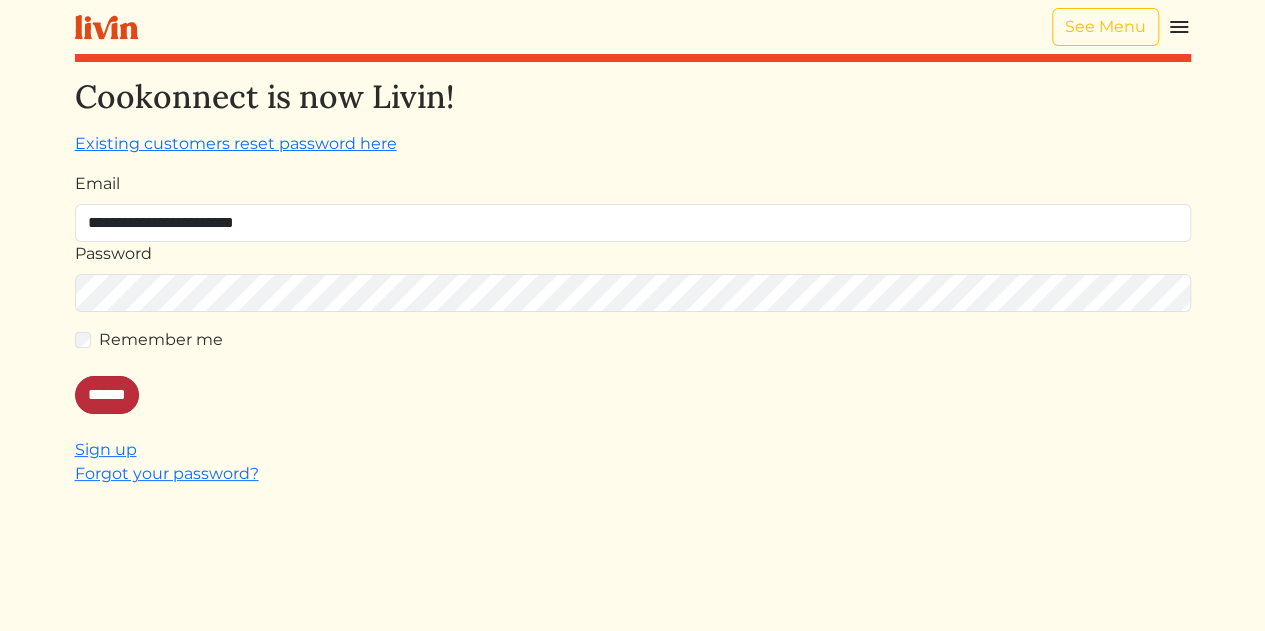 click on "******" at bounding box center (107, 395) 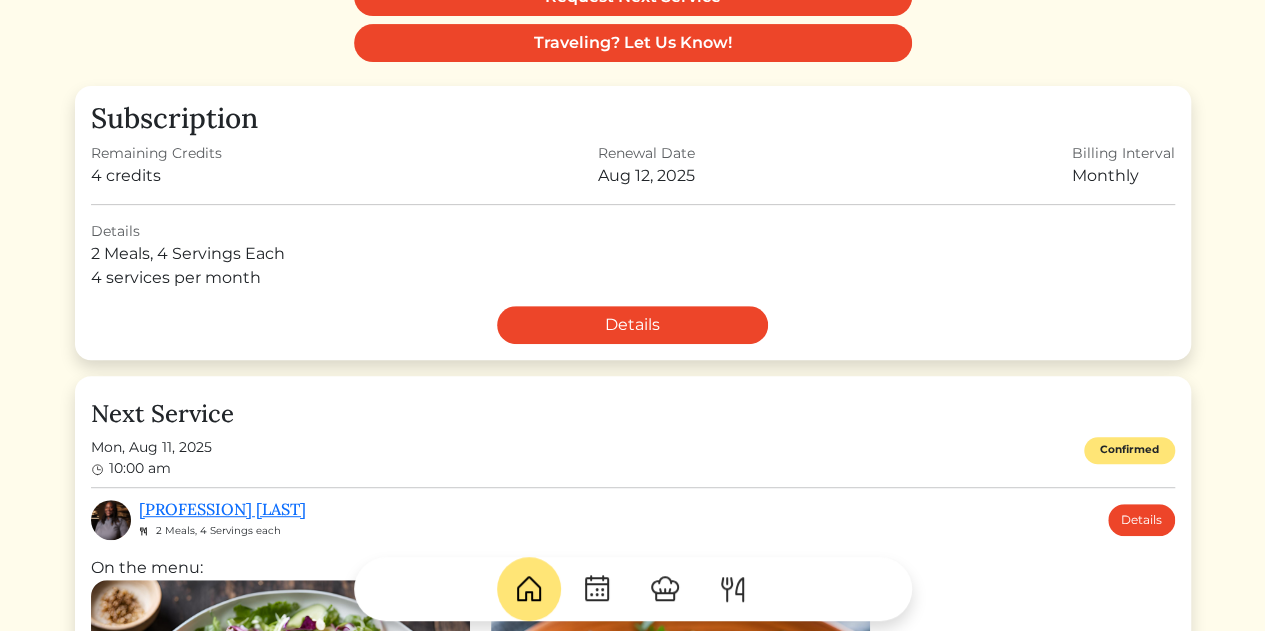 scroll, scrollTop: 284, scrollLeft: 0, axis: vertical 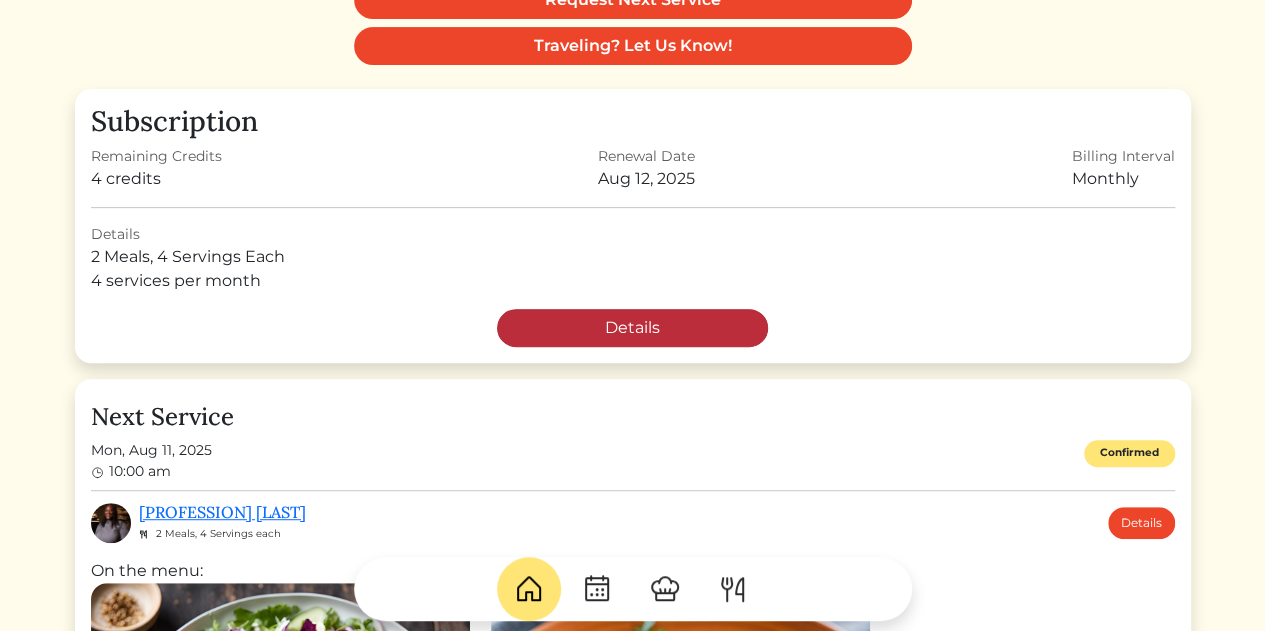 click on "Details" at bounding box center (632, 328) 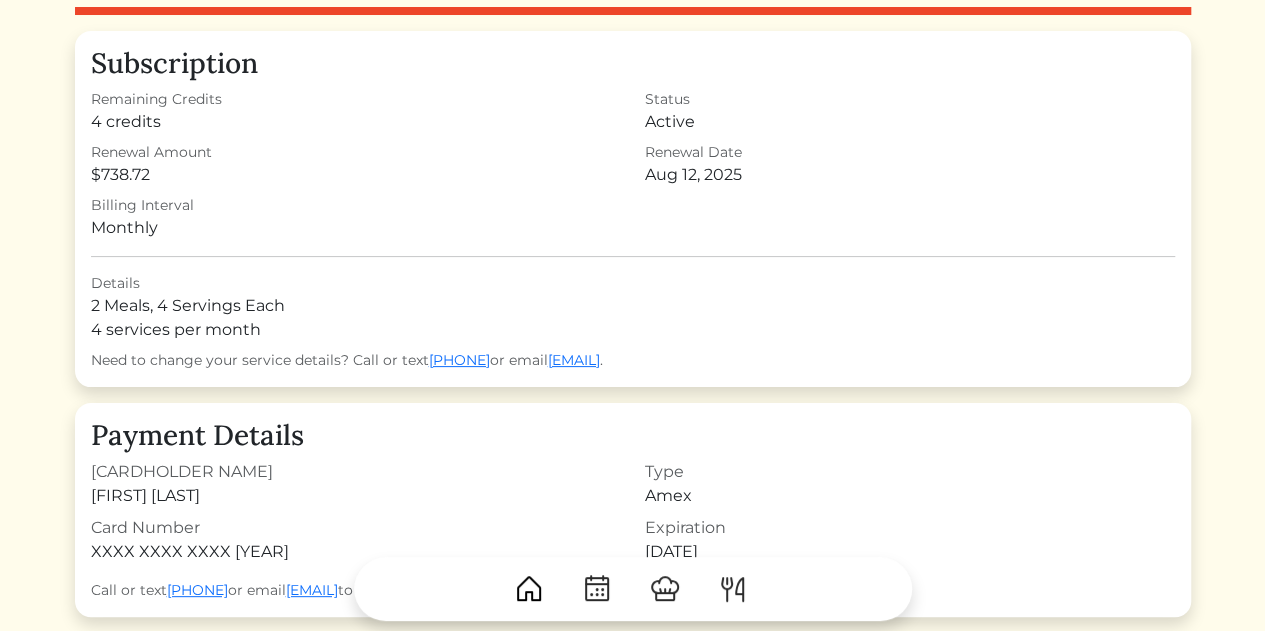 scroll, scrollTop: 0, scrollLeft: 0, axis: both 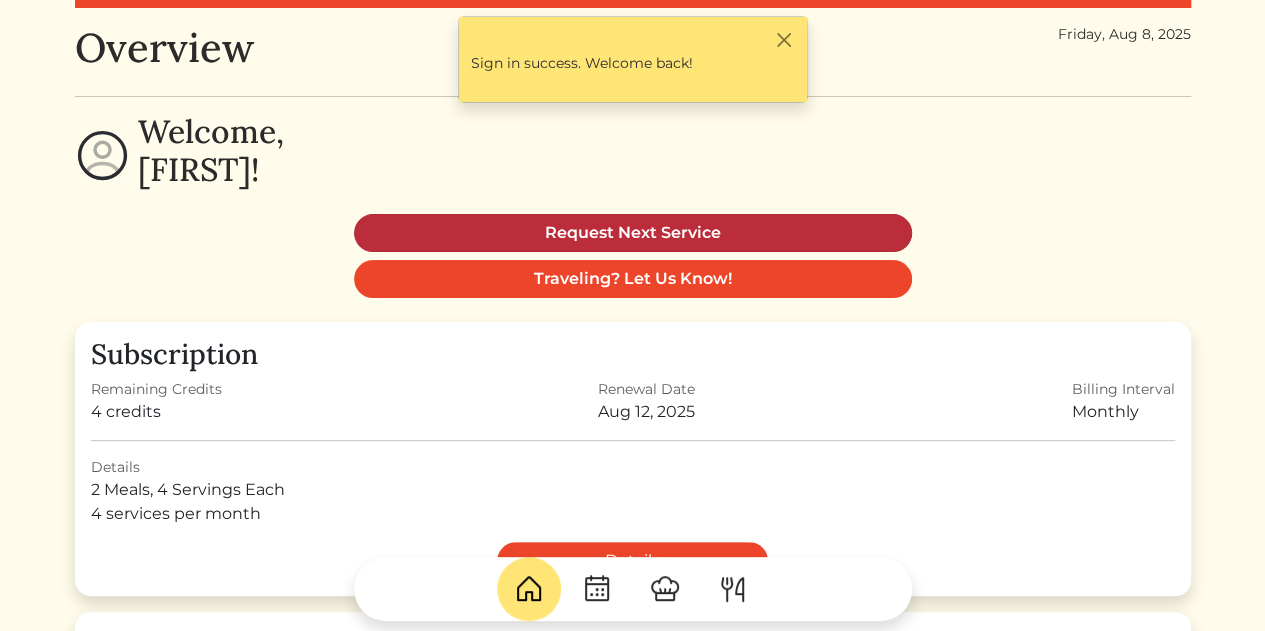 click on "Request Next Service" at bounding box center (633, 233) 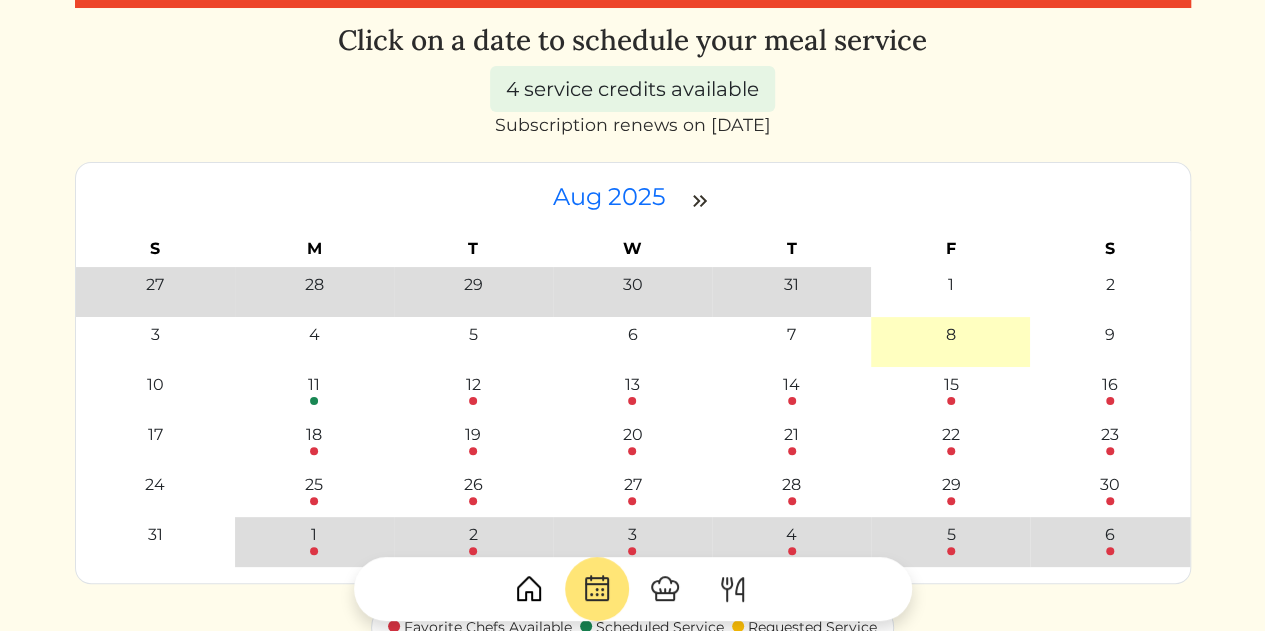 scroll, scrollTop: 0, scrollLeft: 0, axis: both 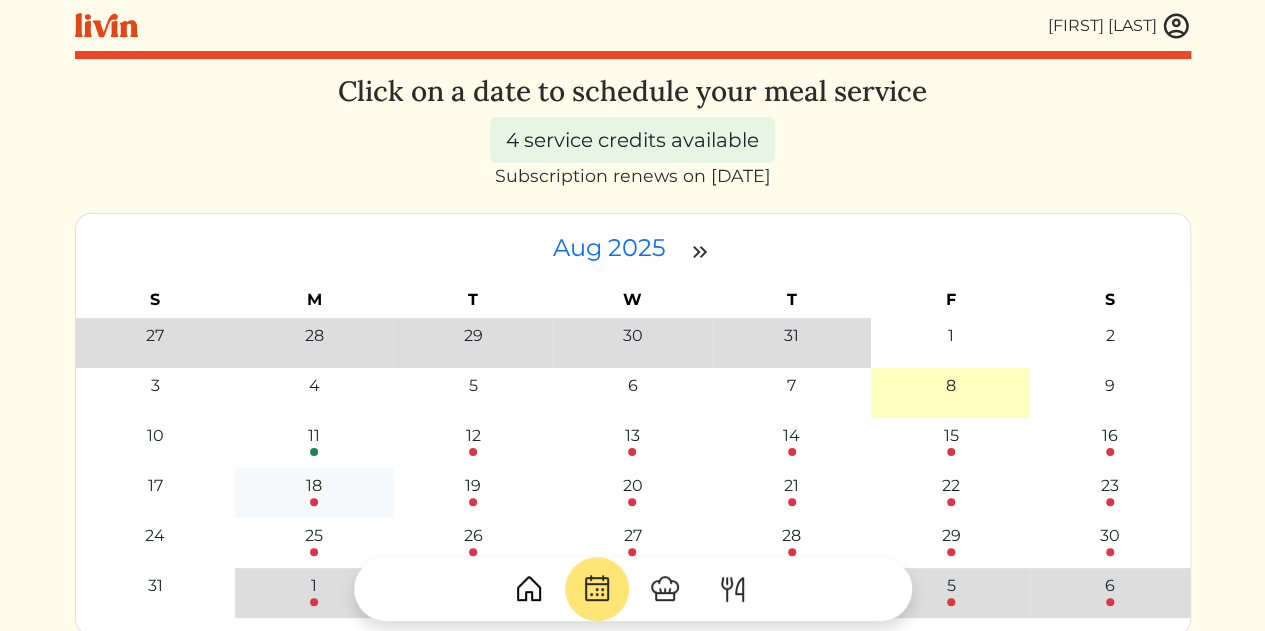 click at bounding box center (314, 502) 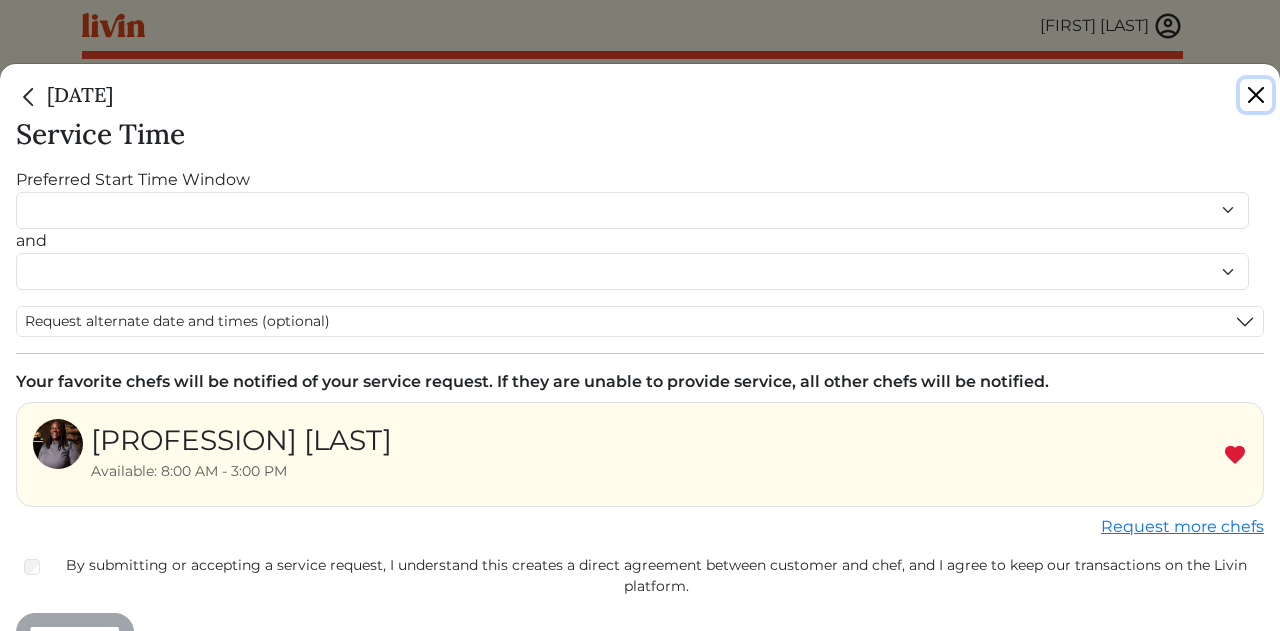 click at bounding box center (1256, 95) 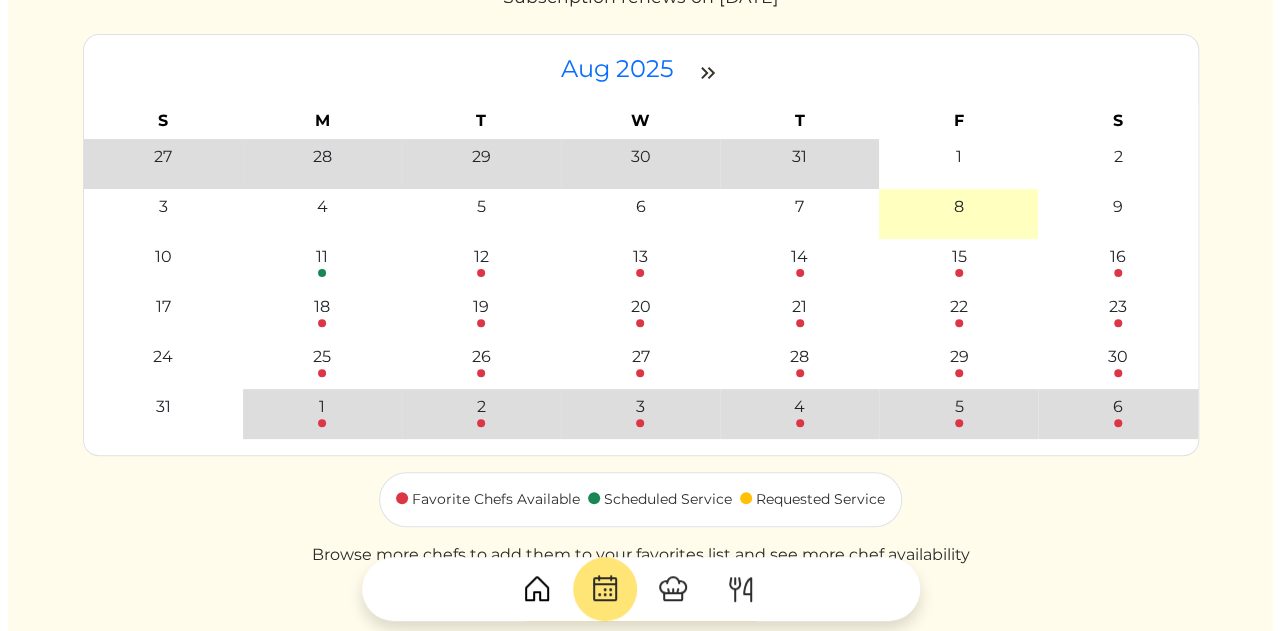 scroll, scrollTop: 181, scrollLeft: 0, axis: vertical 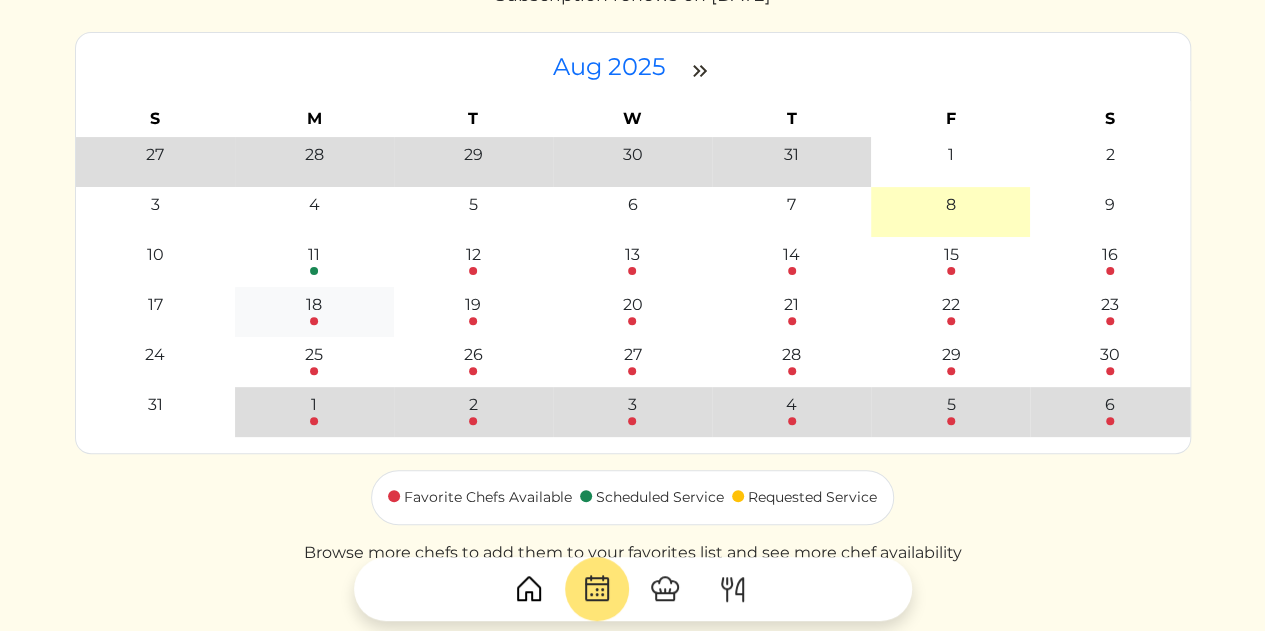 click on "18" at bounding box center (314, 305) 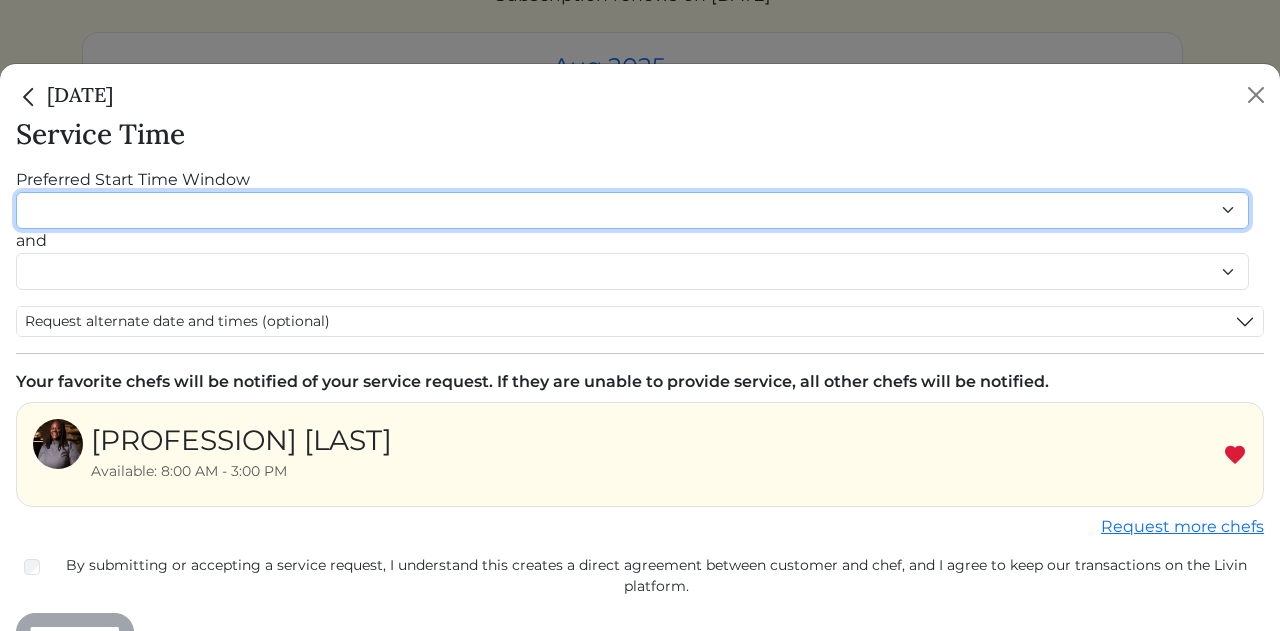 click on "*******
*******
*******
*******
*******
*******
********
********
********
********
********
********
*******
*******
*******
*******
*******
*******
*******
*******
*******
*******
*******
*******
*******
*******
*******
*******
*******
*******
********" at bounding box center (632, 210) 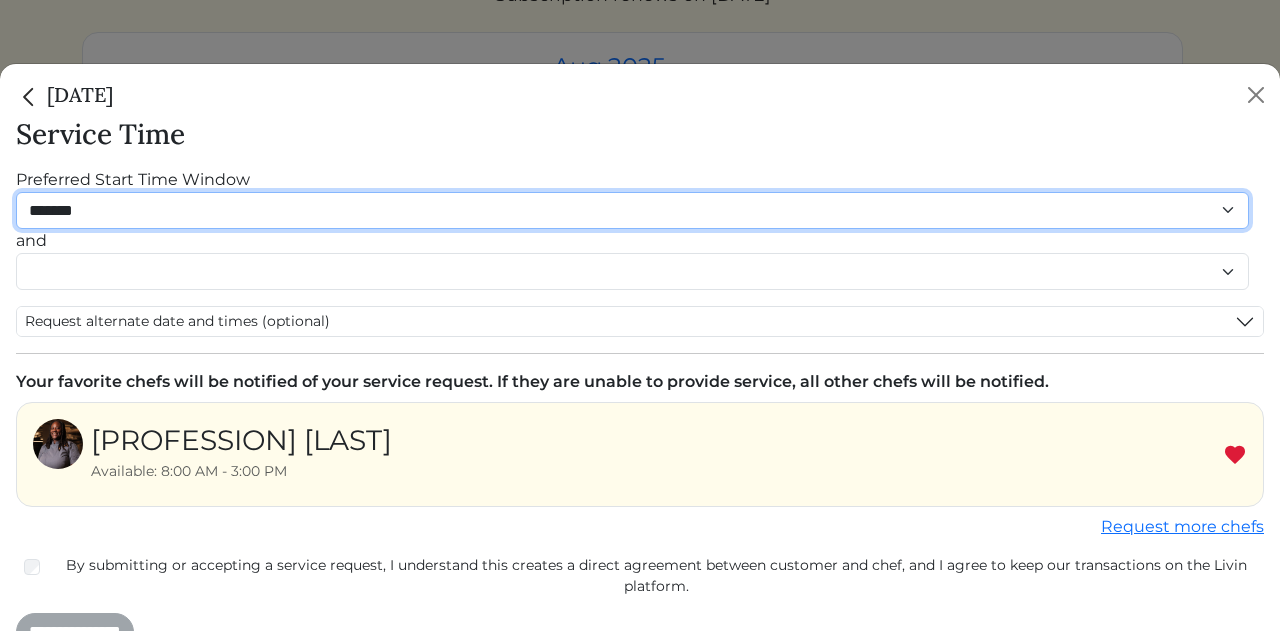 click on "*******
*******
*******
*******
*******
*******
********
********
********
********
********
********
*******
*******
*******
*******
*******
*******
*******
*******
*******
*******
*******
*******
*******
*******
*******
*******
*******
*******
********" at bounding box center [632, 210] 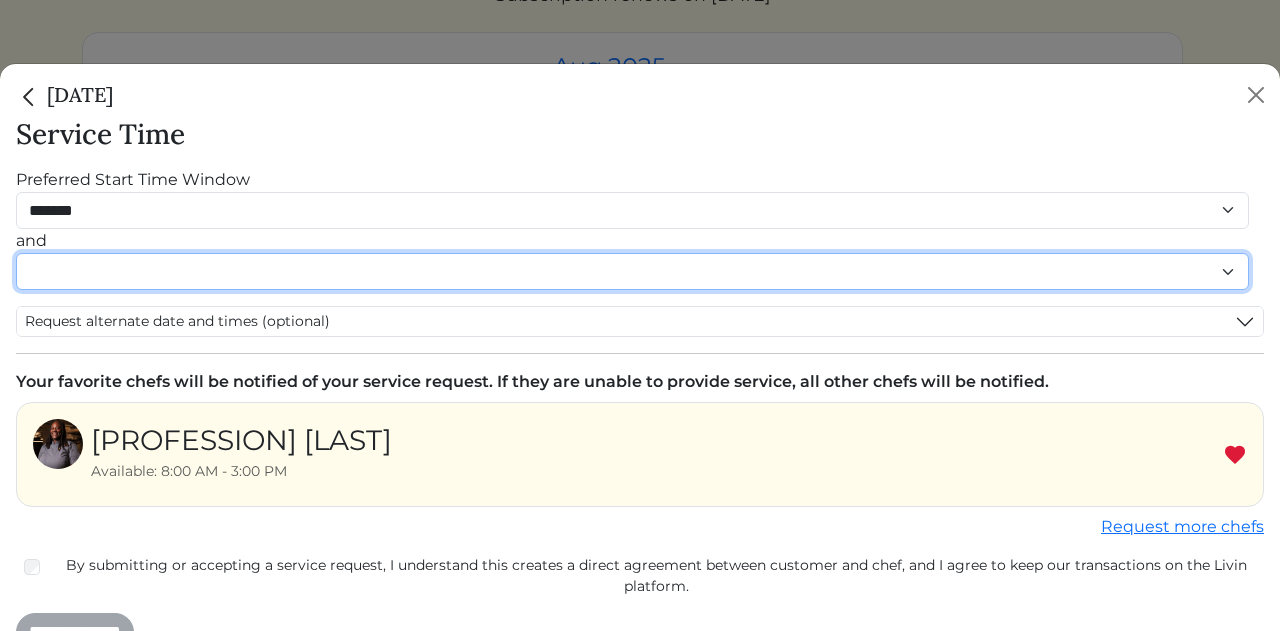 click on "*******
*******
*******
*******
*******
*******
********
********
********
********
********
********
*******
*******
*******
*******
*******
*******
*******
*******
*******
*******
*******
*******
*******
*******
*******
*******
*******
*******
********" at bounding box center [632, 271] 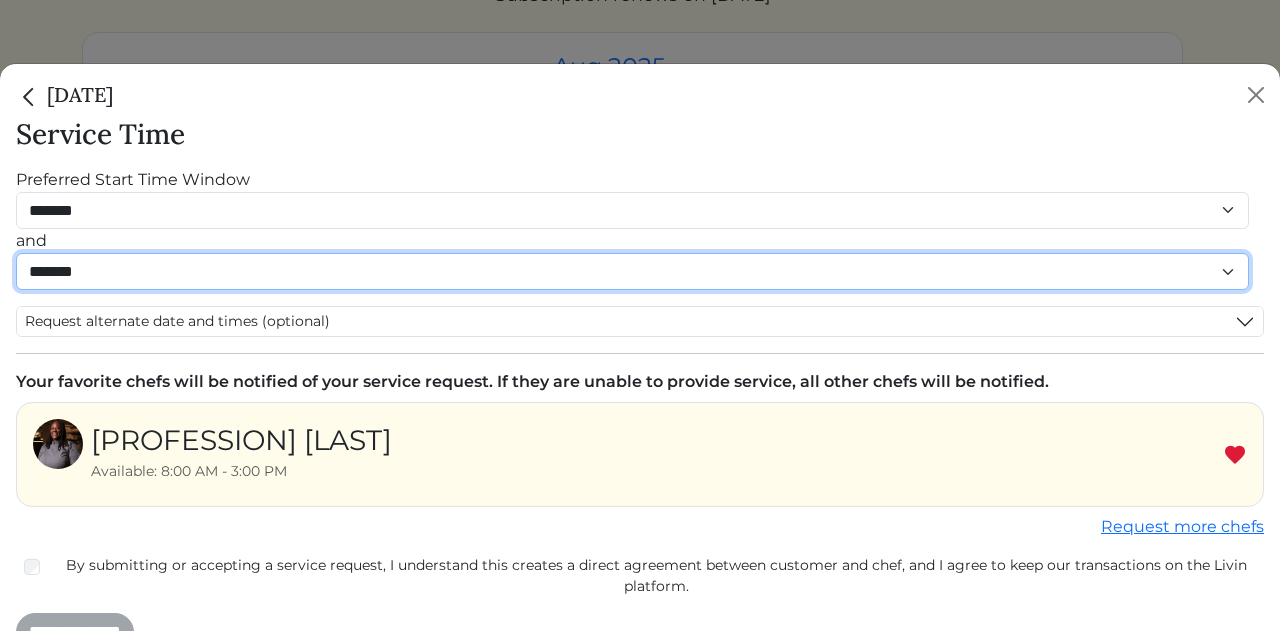 click on "*******
*******
*******
*******
*******
*******
********
********
********
********
********
********
*******
*******
*******
*******
*******
*******
*******
*******
*******
*******
*******
*******
*******
*******
*******
*******
*******
*******
********" at bounding box center (632, 271) 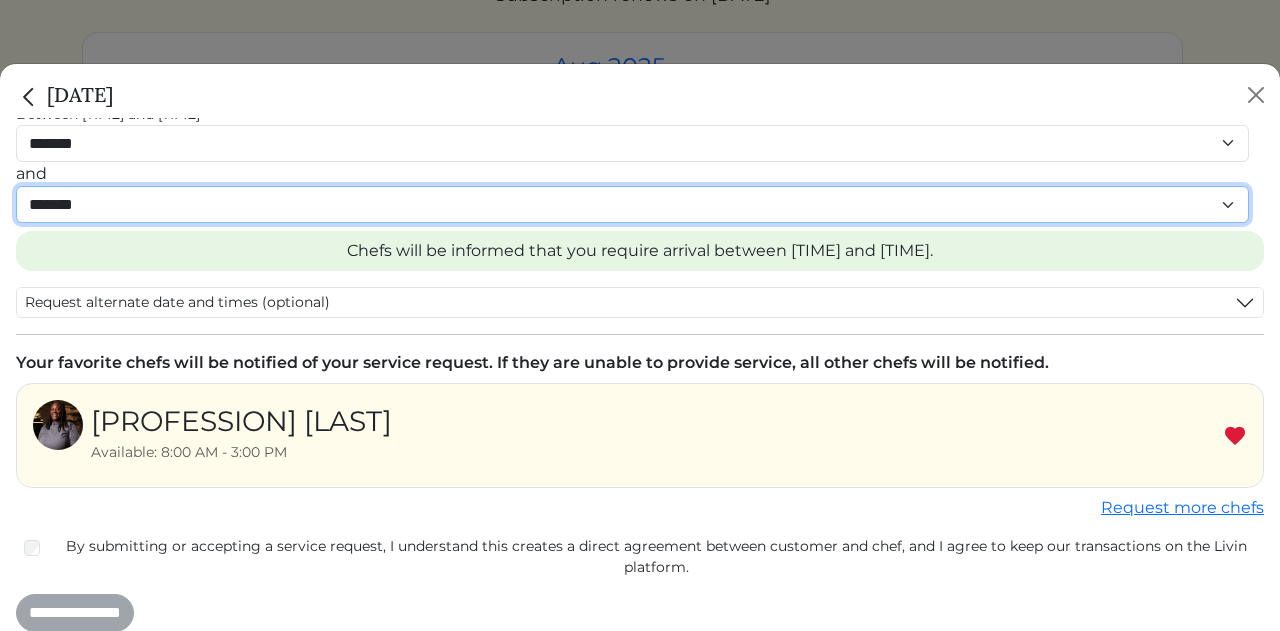 scroll, scrollTop: 102, scrollLeft: 0, axis: vertical 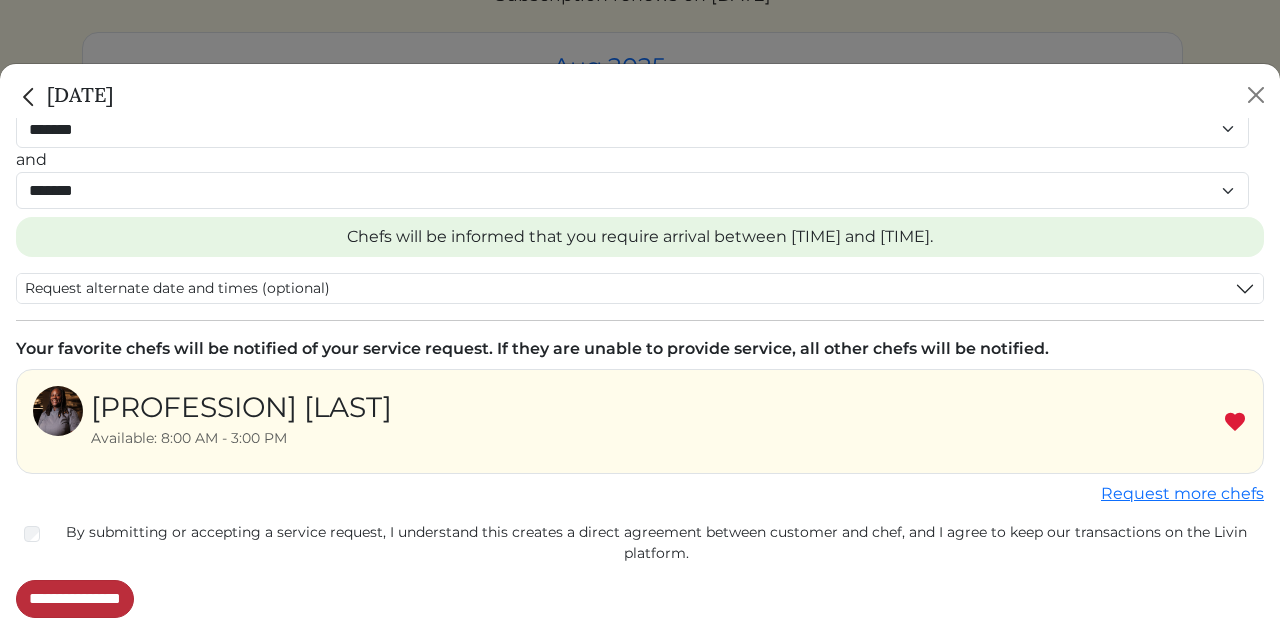 click on "**********" at bounding box center (75, 599) 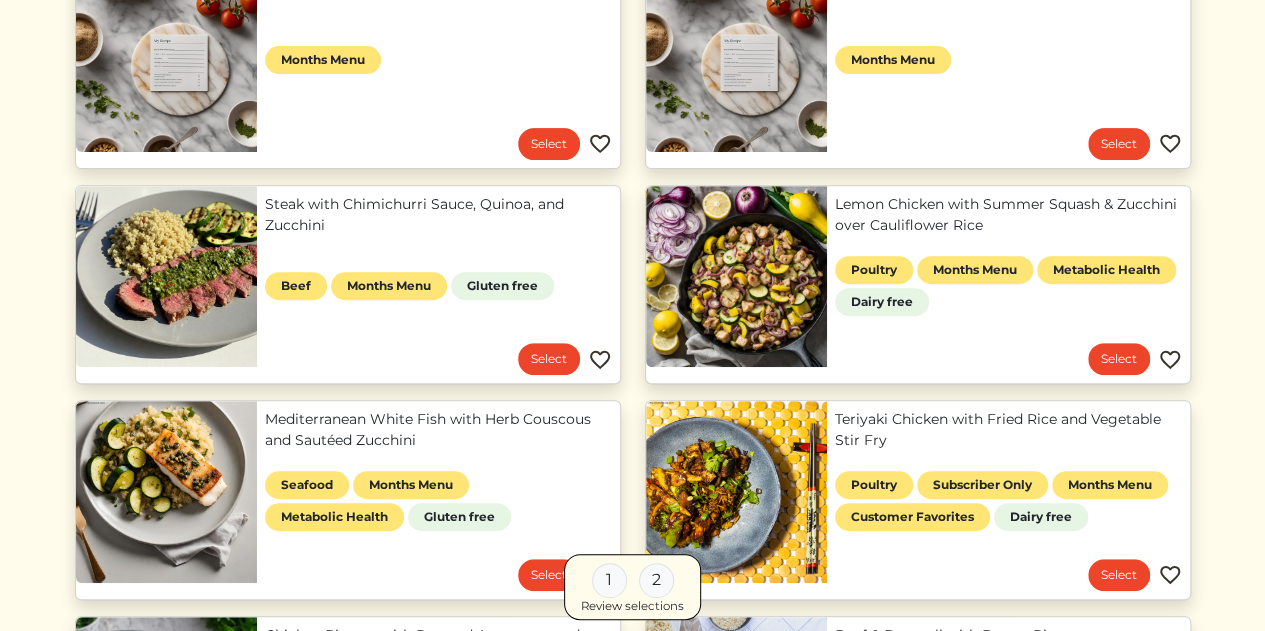 scroll, scrollTop: 294, scrollLeft: 0, axis: vertical 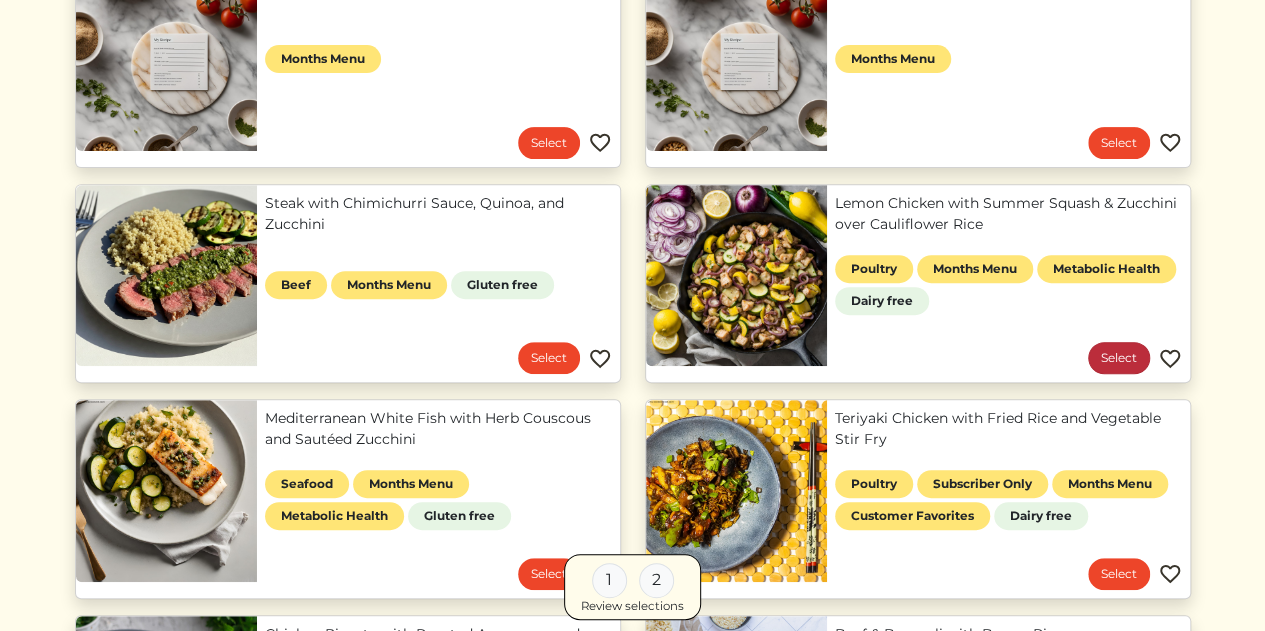 click on "Select" at bounding box center (1119, 358) 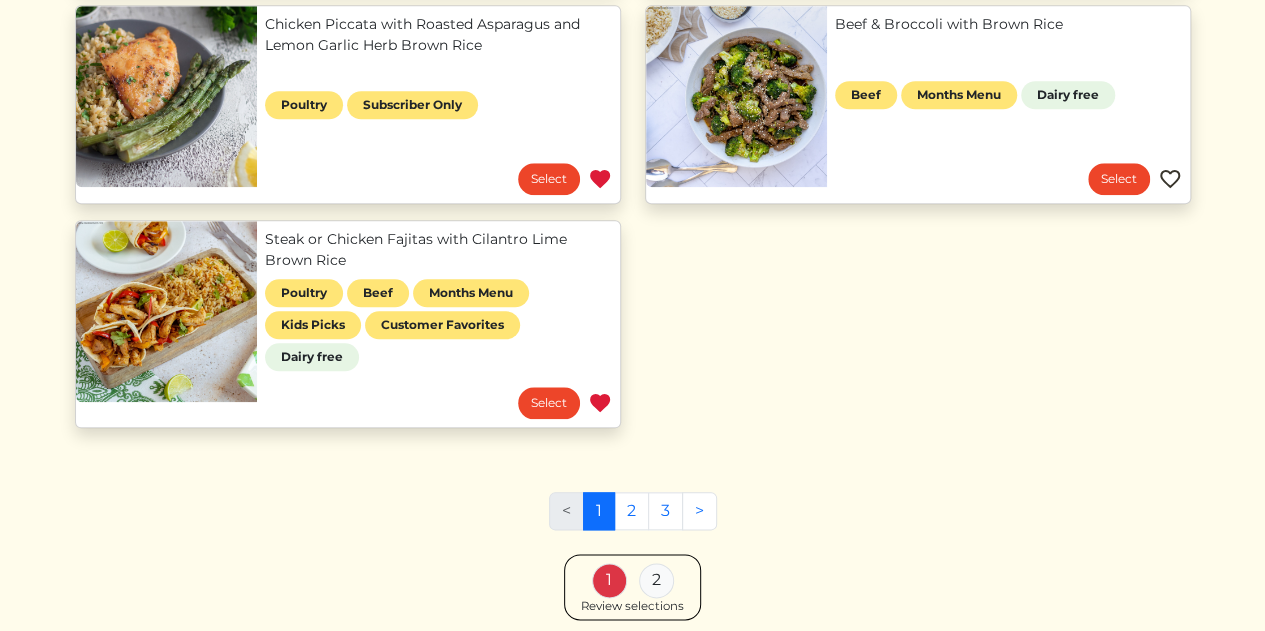 scroll, scrollTop: 906, scrollLeft: 0, axis: vertical 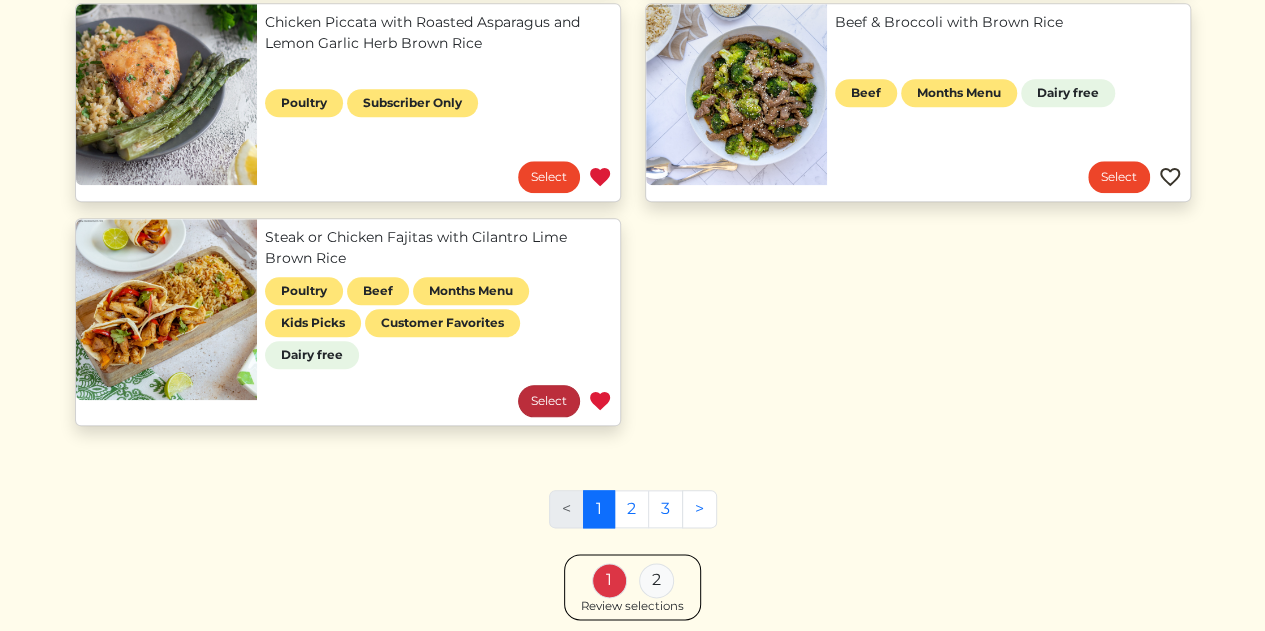 click on "Select" at bounding box center [549, 401] 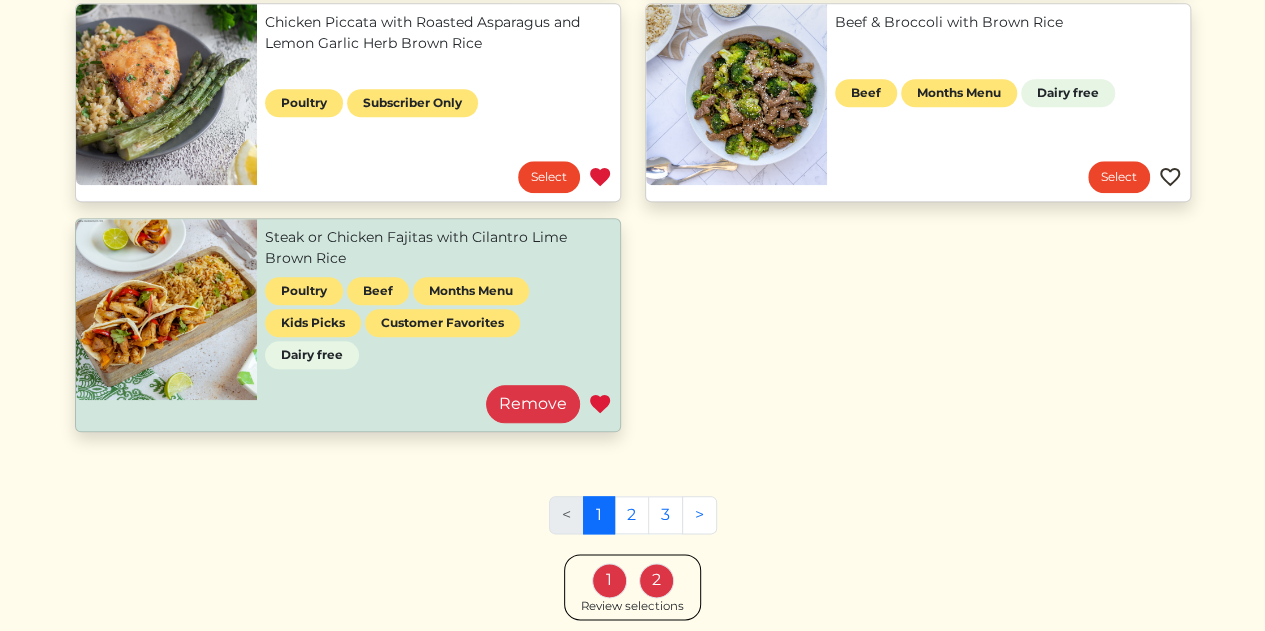 scroll, scrollTop: 993, scrollLeft: 0, axis: vertical 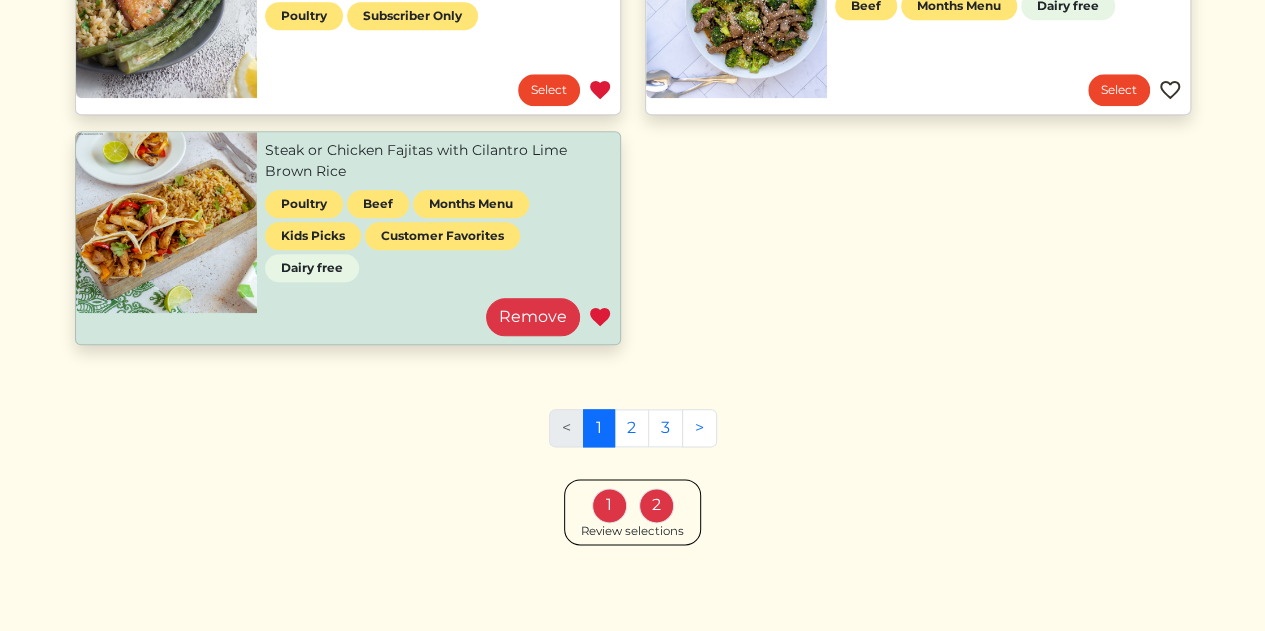 click on "1
2
Review selections" at bounding box center [632, 512] 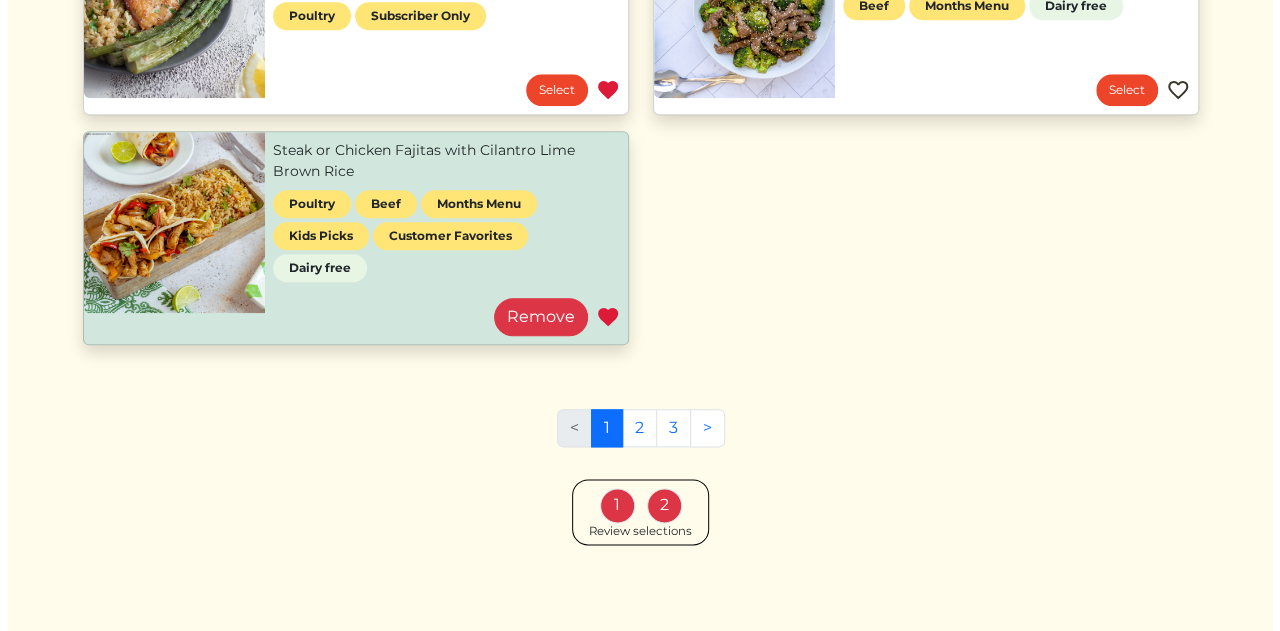 scroll, scrollTop: 983, scrollLeft: 0, axis: vertical 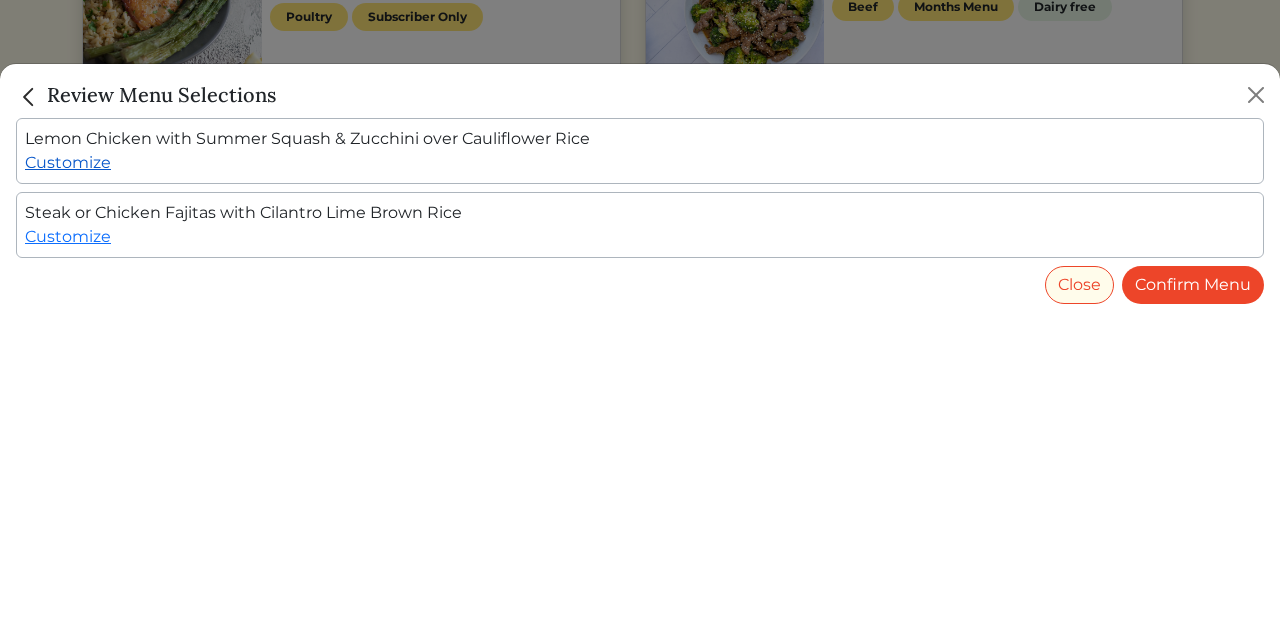 click on "Customize" at bounding box center [68, 162] 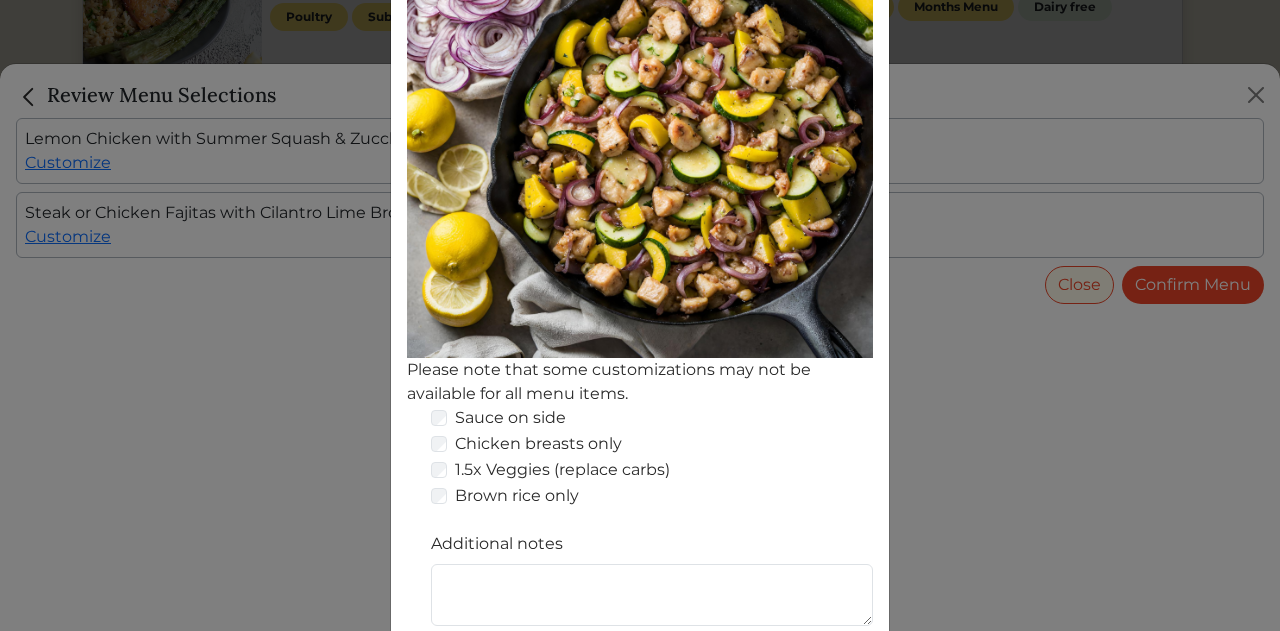 scroll, scrollTop: 432, scrollLeft: 0, axis: vertical 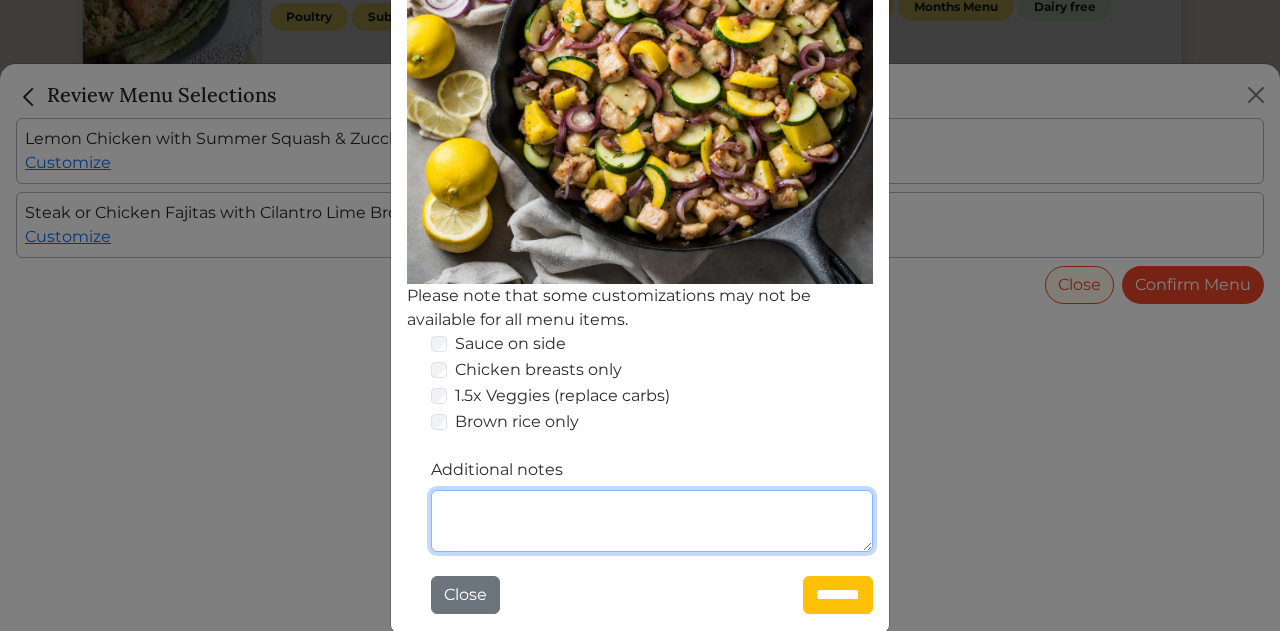click on "Additional notes" at bounding box center (652, 521) 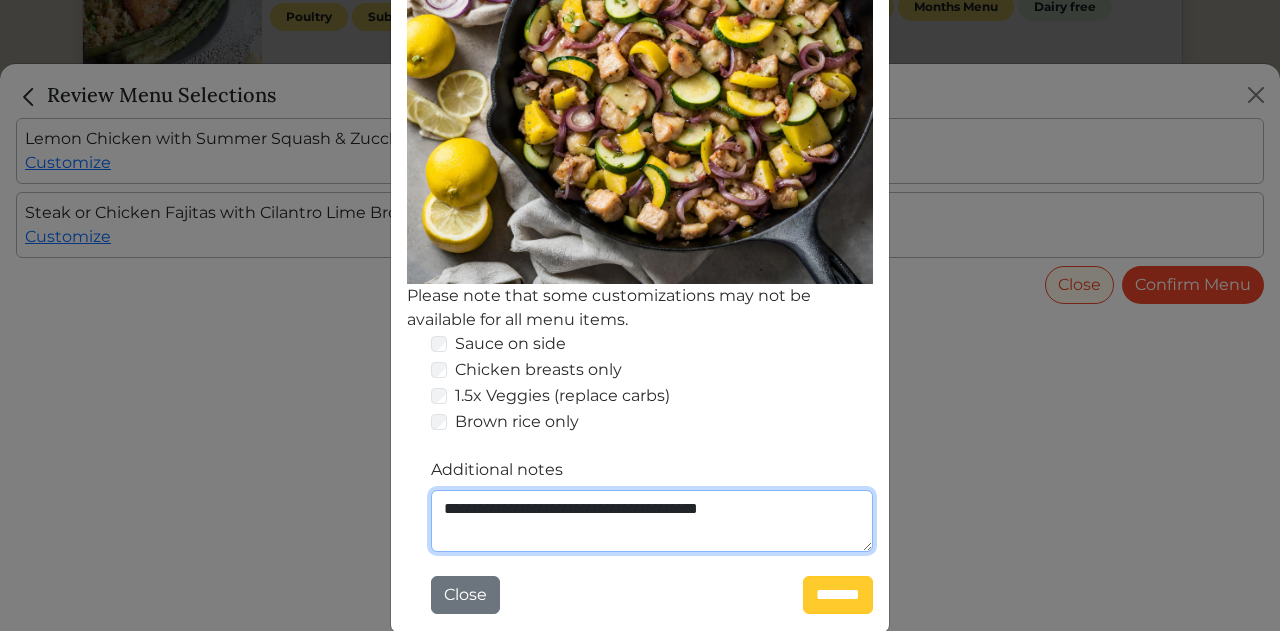 type on "**********" 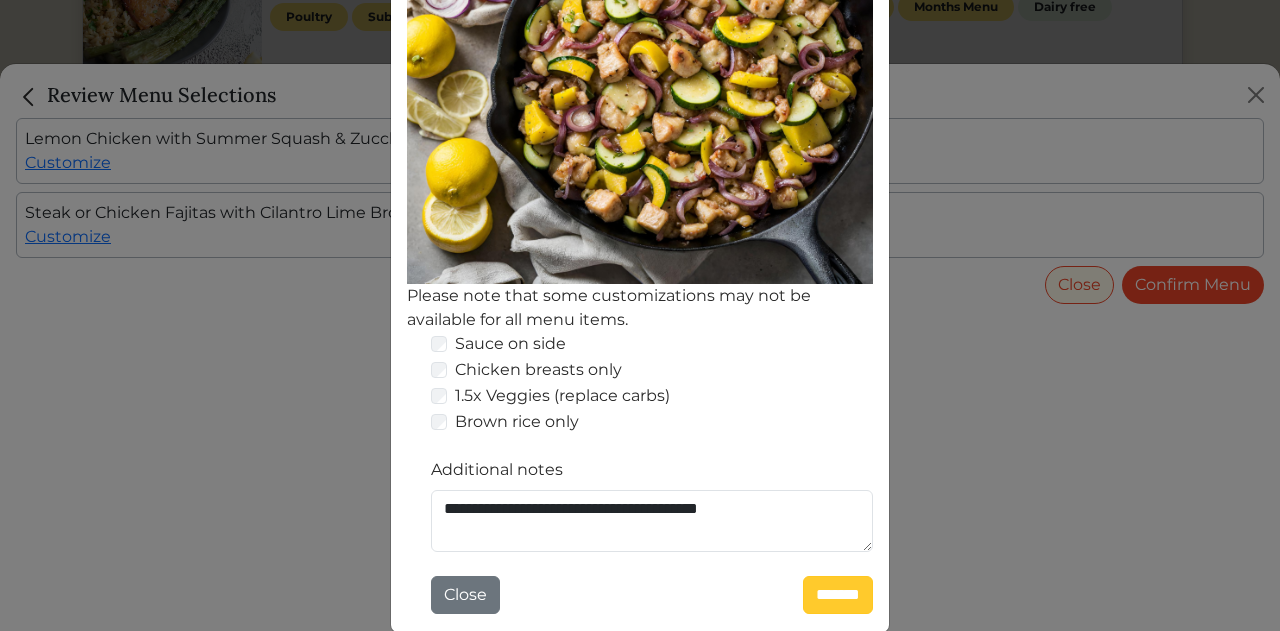 click on "*******" at bounding box center [838, 595] 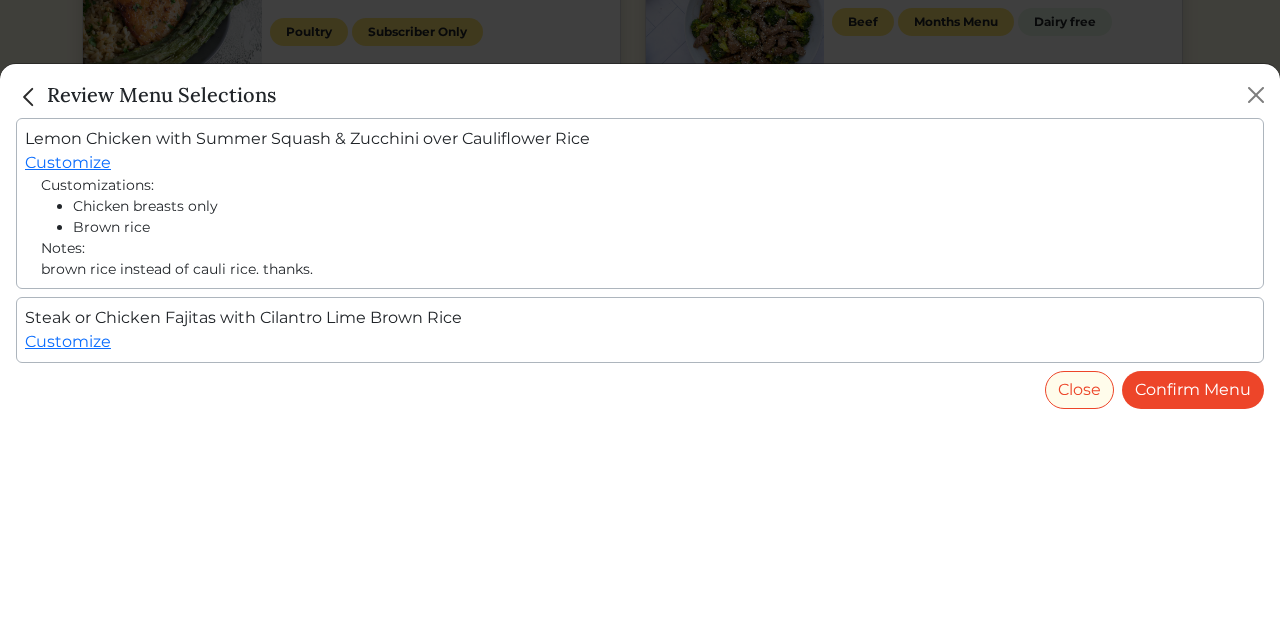 scroll, scrollTop: 983, scrollLeft: 0, axis: vertical 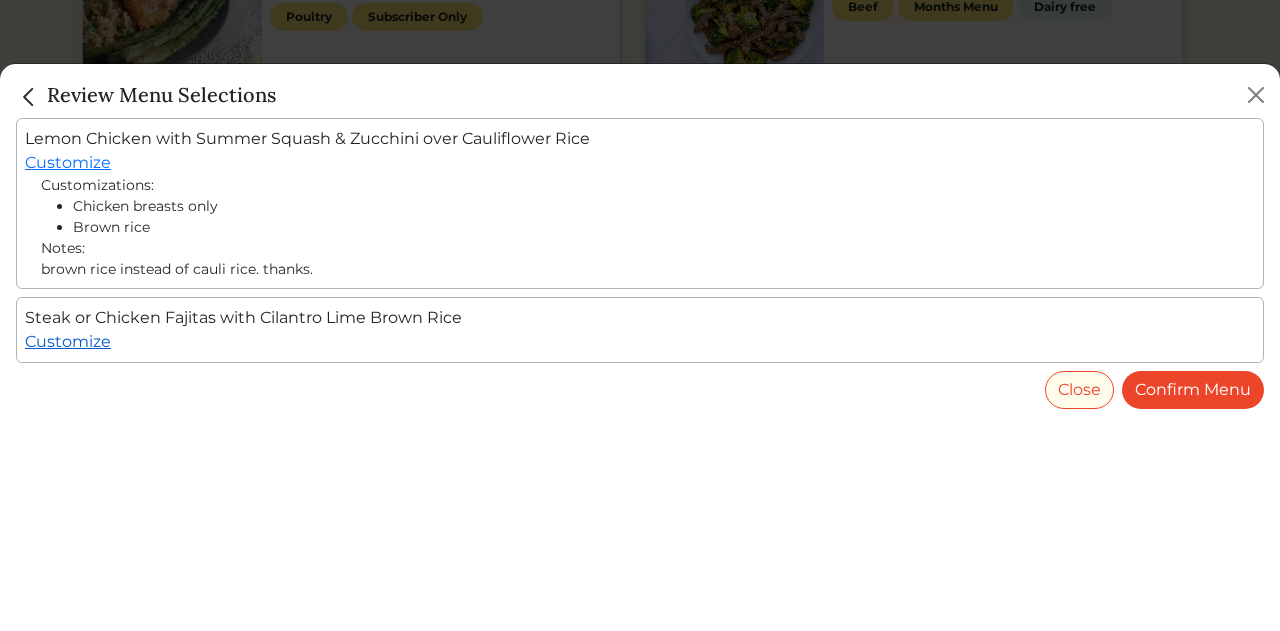 click on "Customize" at bounding box center [68, 341] 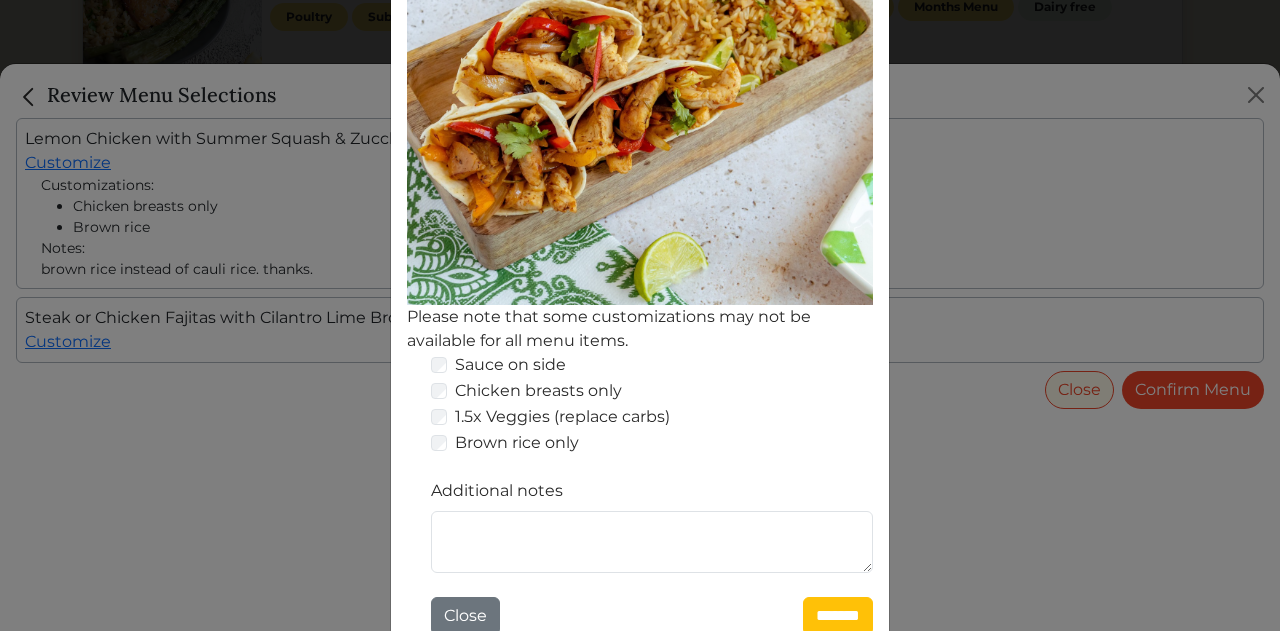 scroll, scrollTop: 412, scrollLeft: 0, axis: vertical 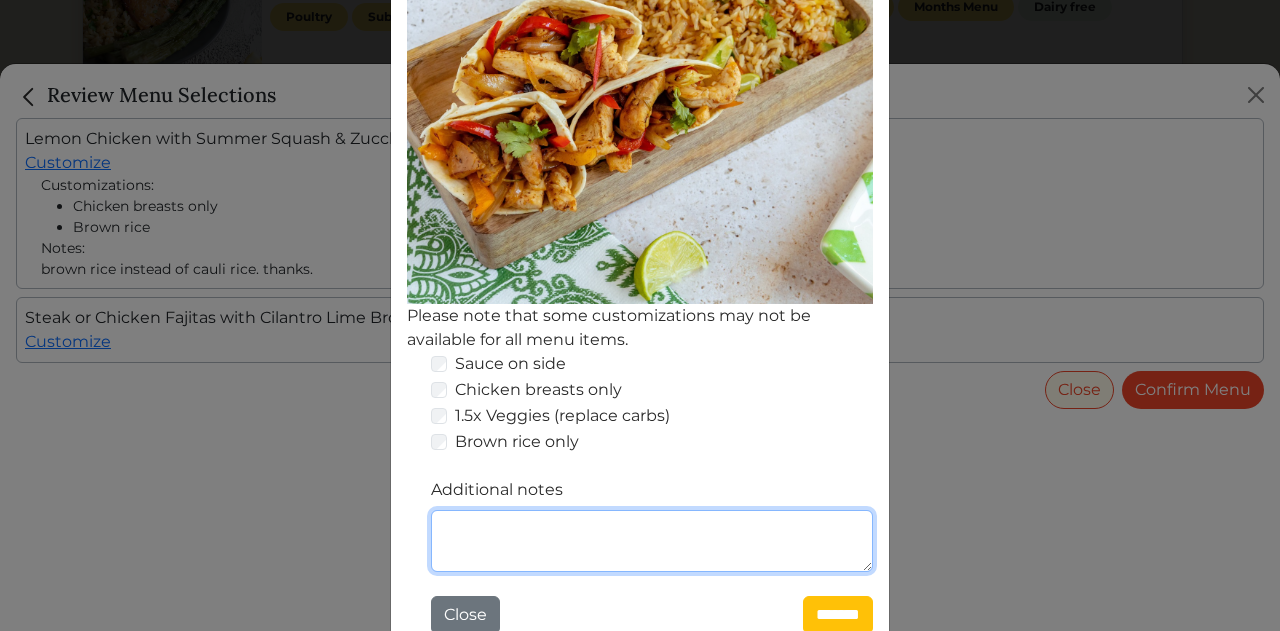 click on "Additional notes" at bounding box center (652, 541) 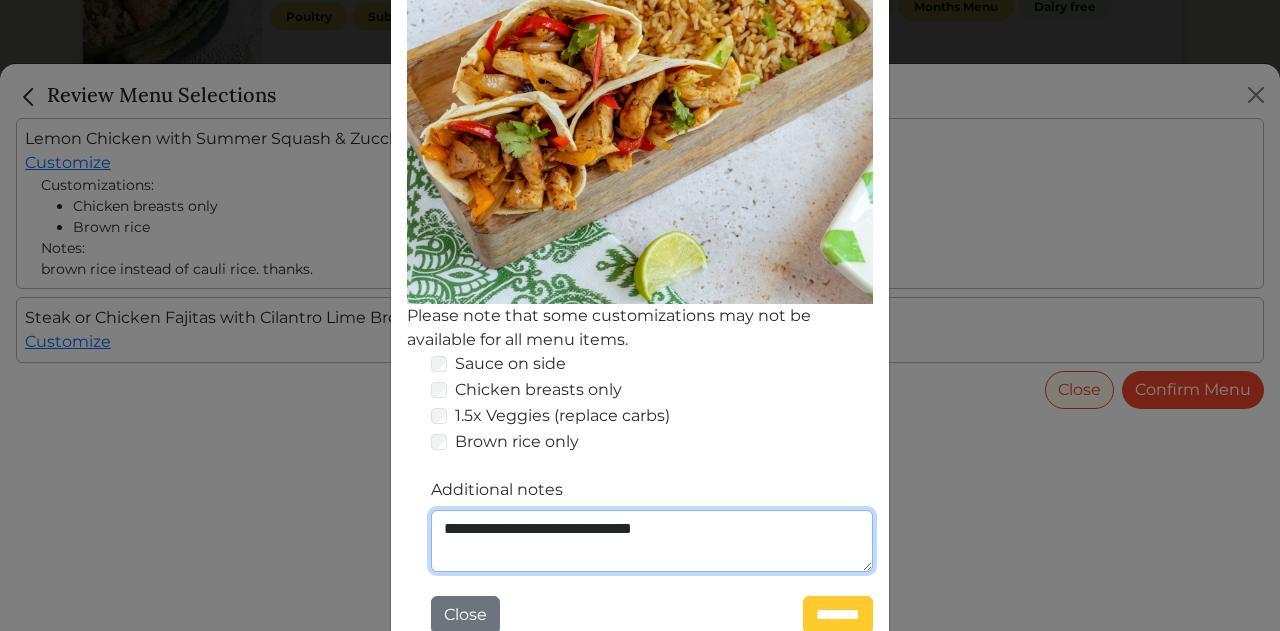 type on "**********" 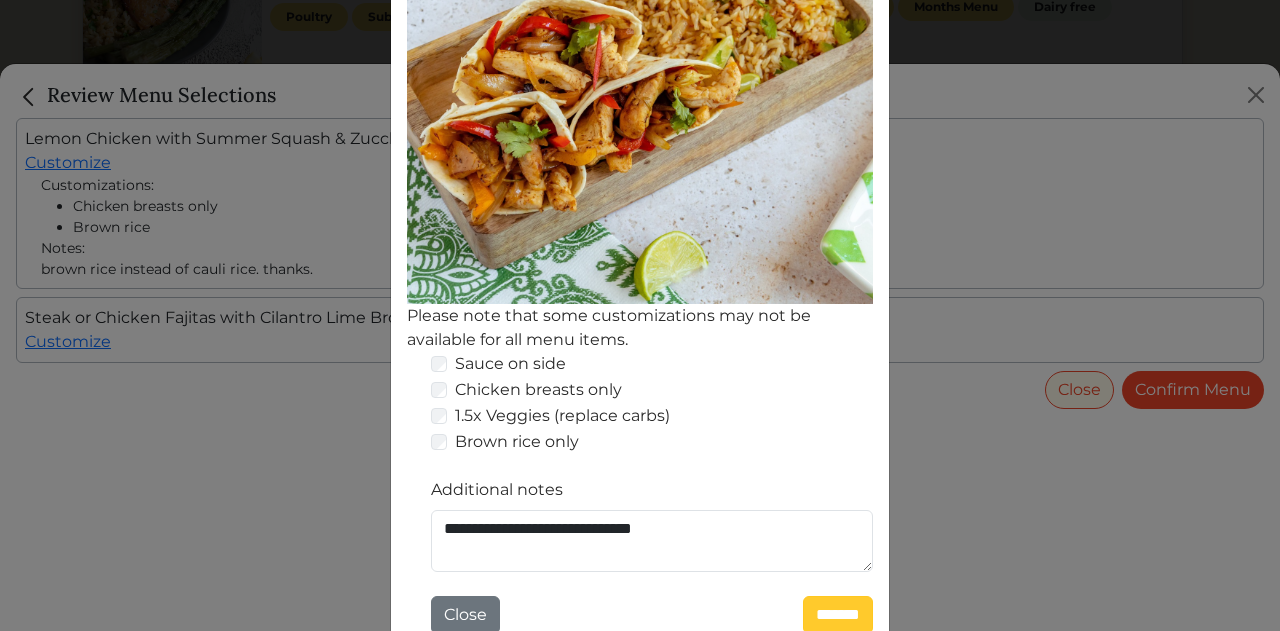 click on "*******" at bounding box center [838, 615] 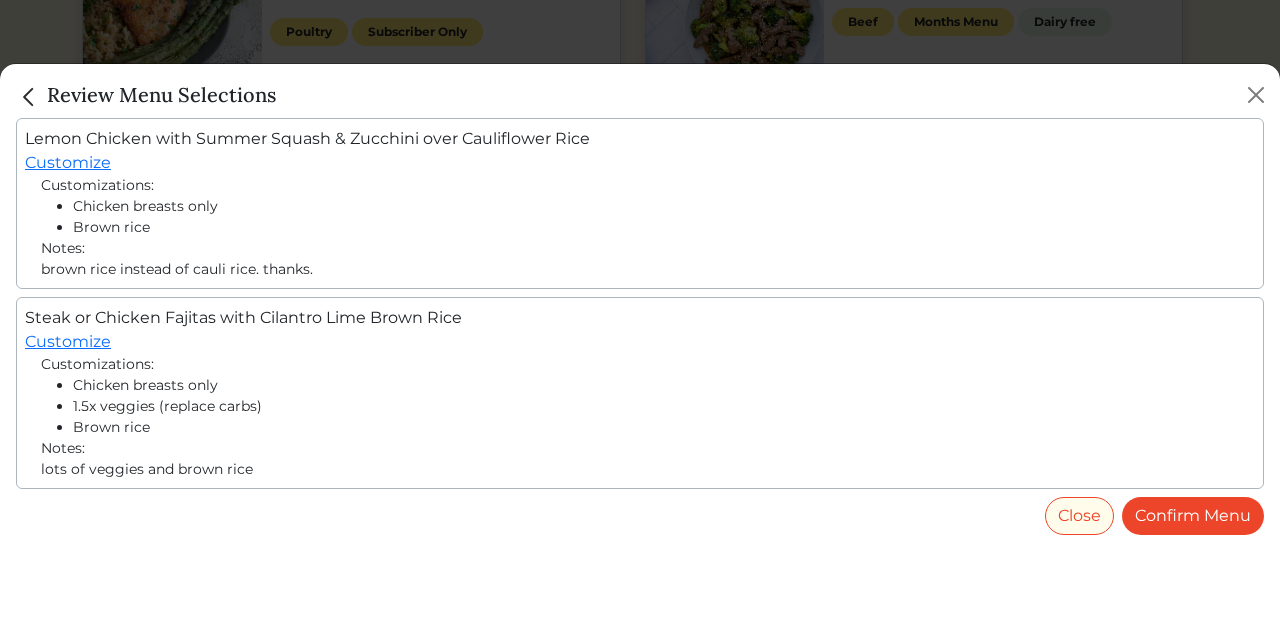 scroll, scrollTop: 983, scrollLeft: 0, axis: vertical 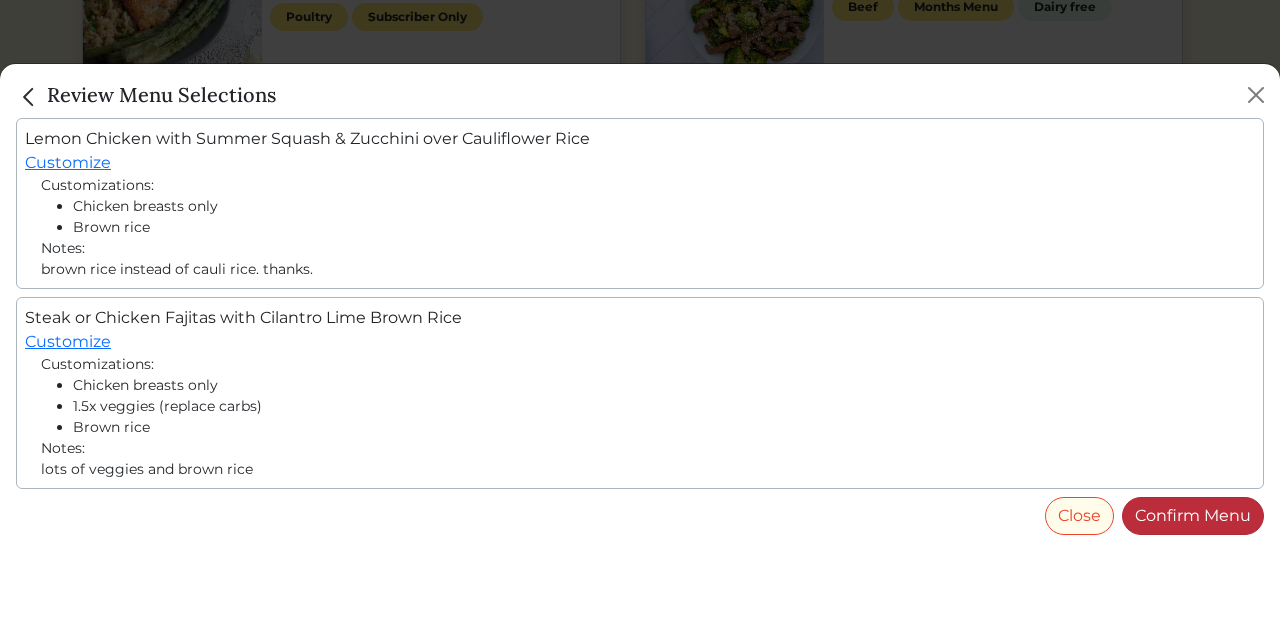 click on "Confirm Menu" at bounding box center (1193, 516) 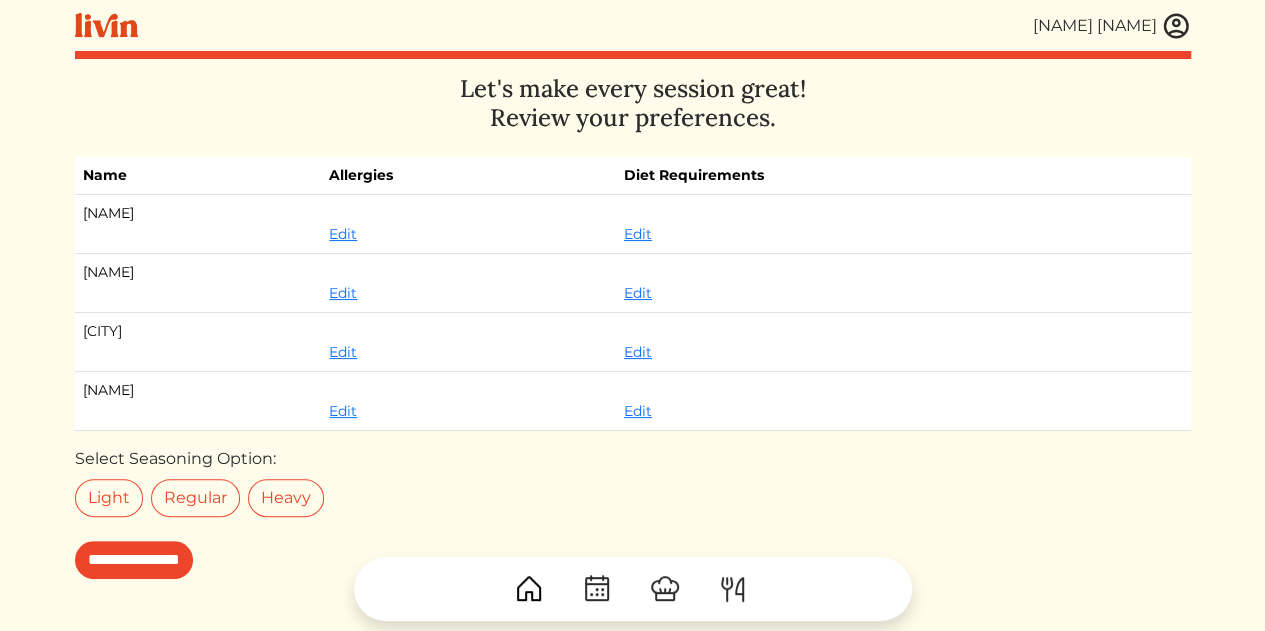 scroll, scrollTop: 179, scrollLeft: 0, axis: vertical 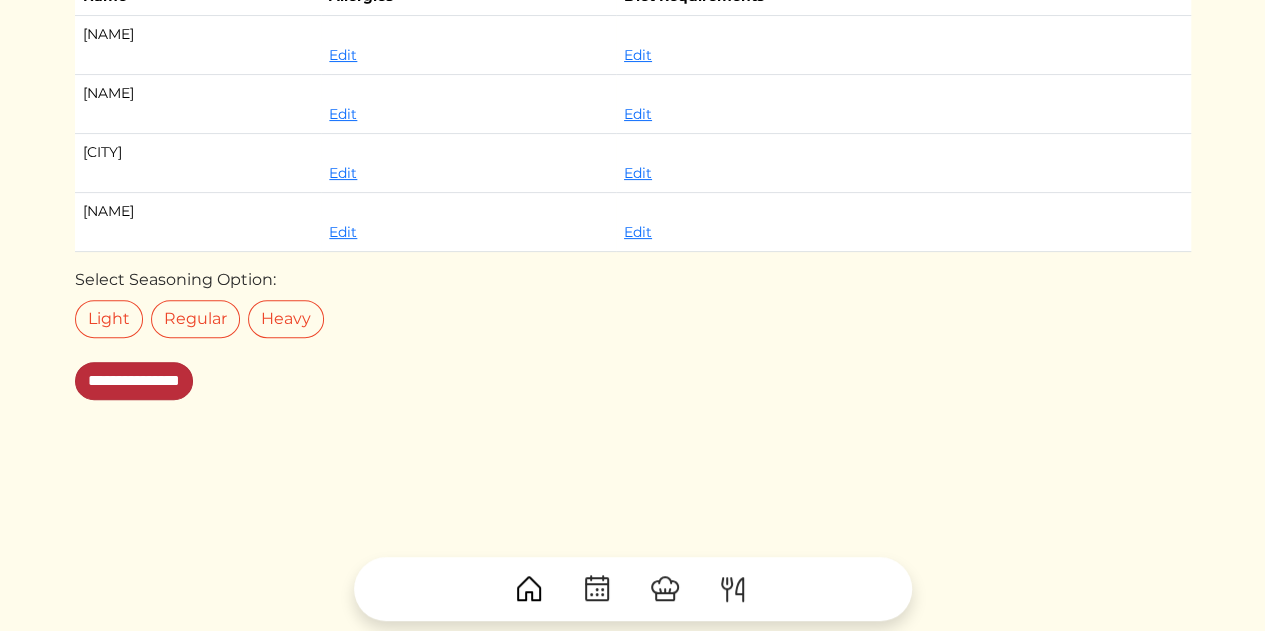 click on "**********" at bounding box center [134, 381] 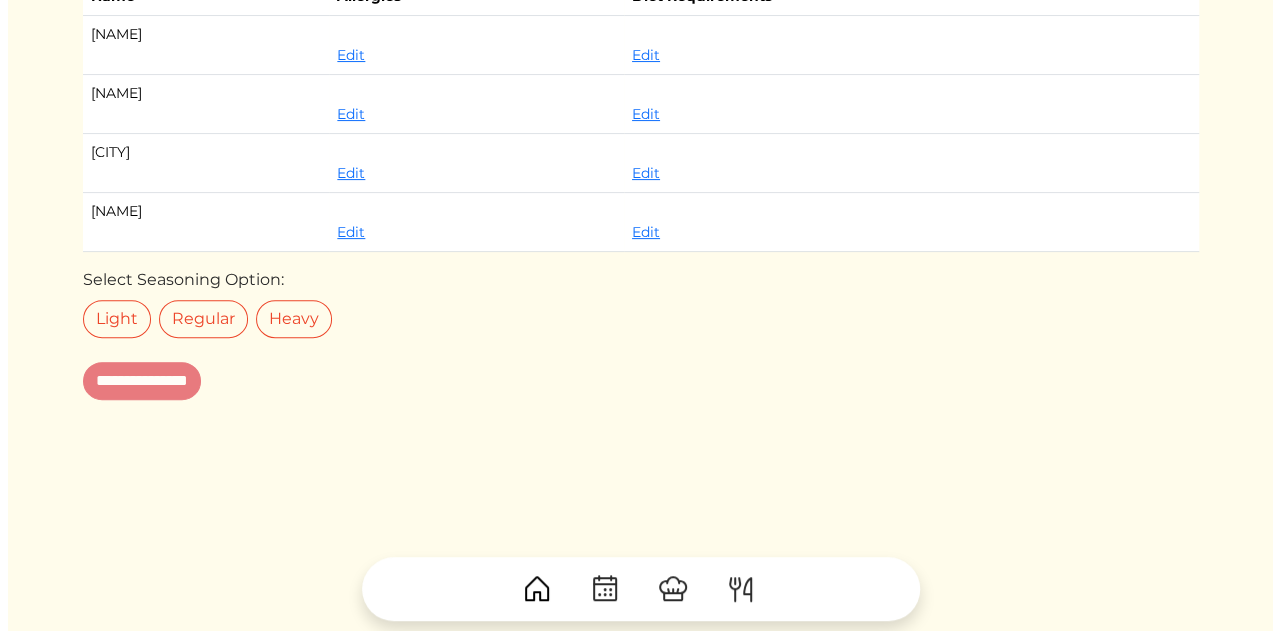 scroll, scrollTop: 0, scrollLeft: 0, axis: both 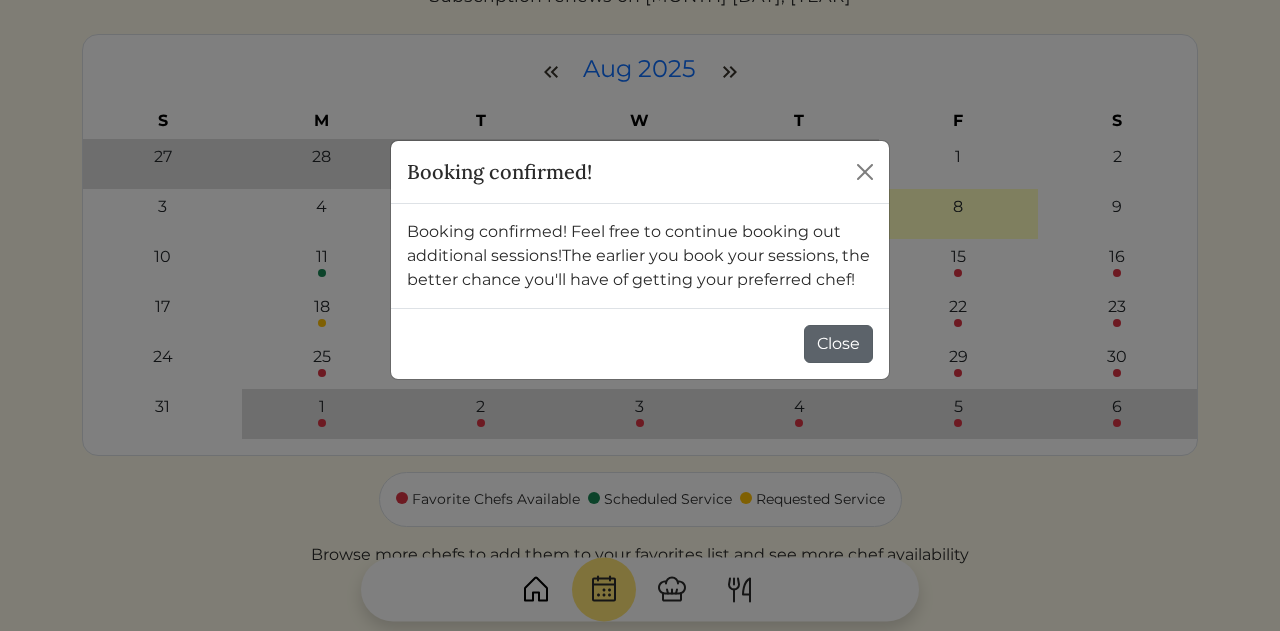 click on "Close" at bounding box center [838, 344] 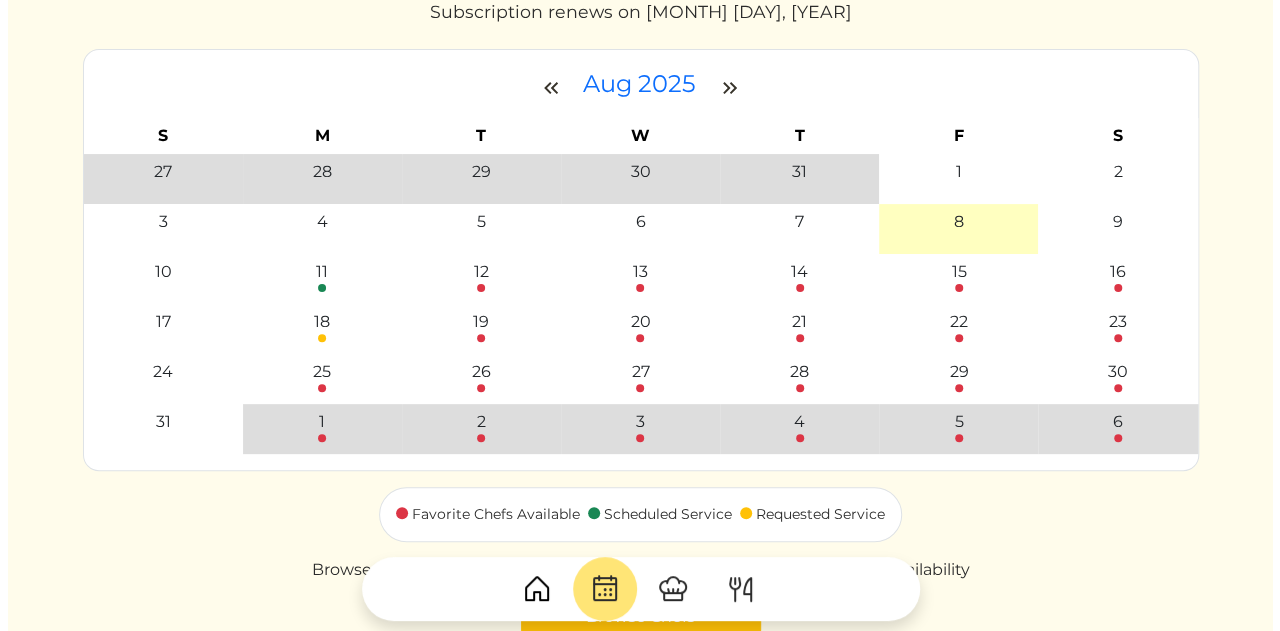 scroll, scrollTop: 179, scrollLeft: 0, axis: vertical 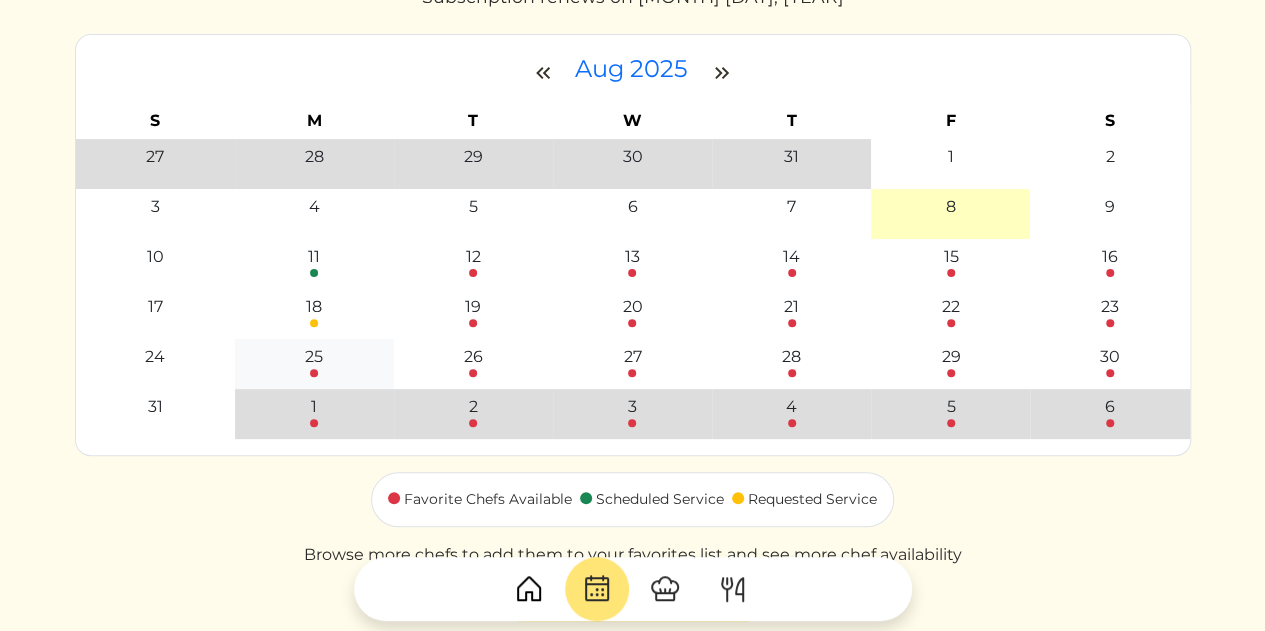 click on "25" at bounding box center [314, 357] 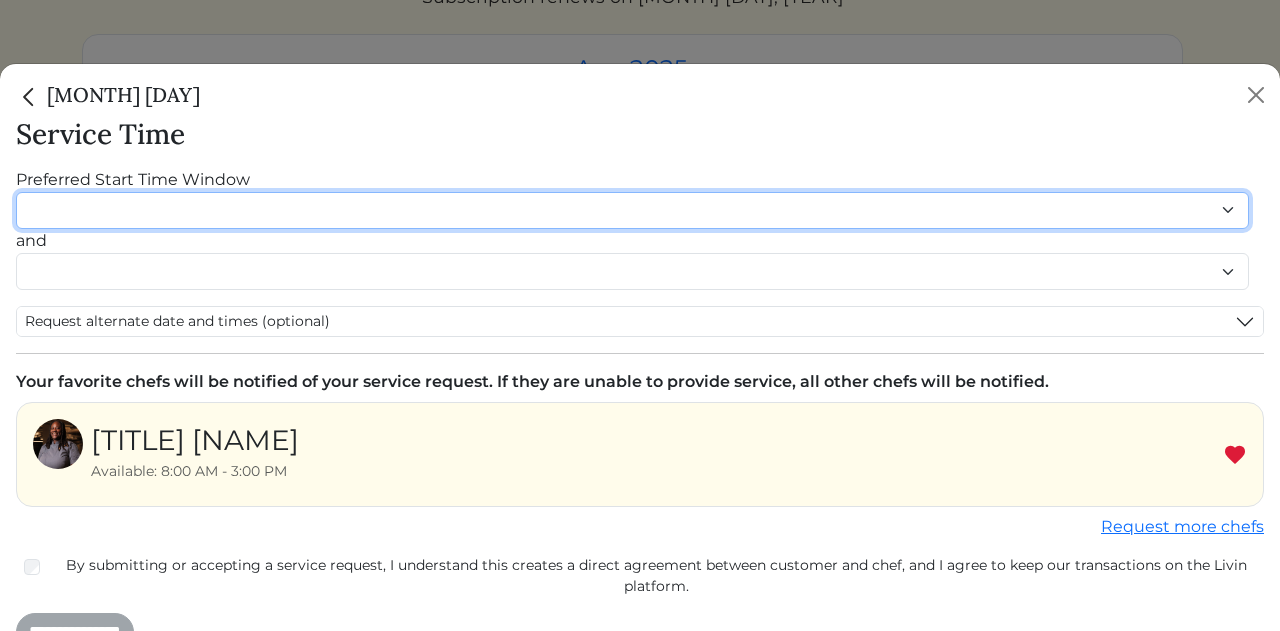 click on "*******
*******
*******
*******
*******
*******
********
********
********
********
********
********
*******
*******
*******
*******
*******
*******
*******
*******
*******
*******
*******
*******
*******
*******
*******
*******
*******
*******
********" at bounding box center [632, 210] 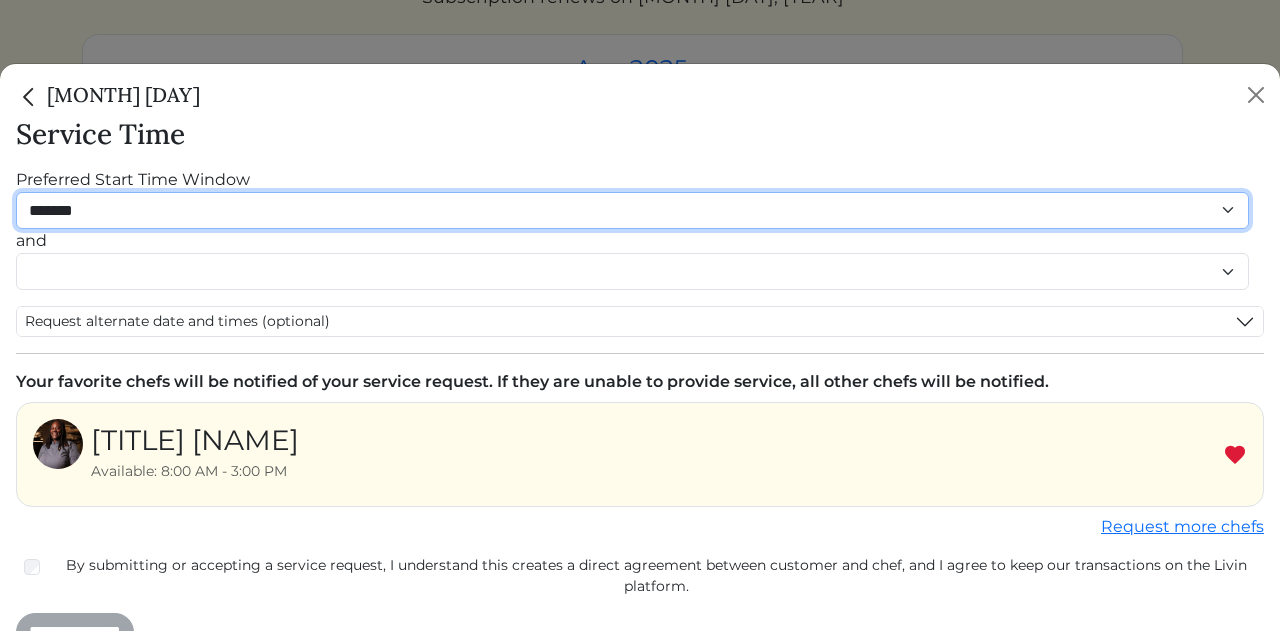 click on "*******
*******
*******
*******
*******
*******
********
********
********
********
********
********
*******
*******
*******
*******
*******
*******
*******
*******
*******
*******
*******
*******
*******
*******
*******
*******
*******
*******
********" at bounding box center [632, 210] 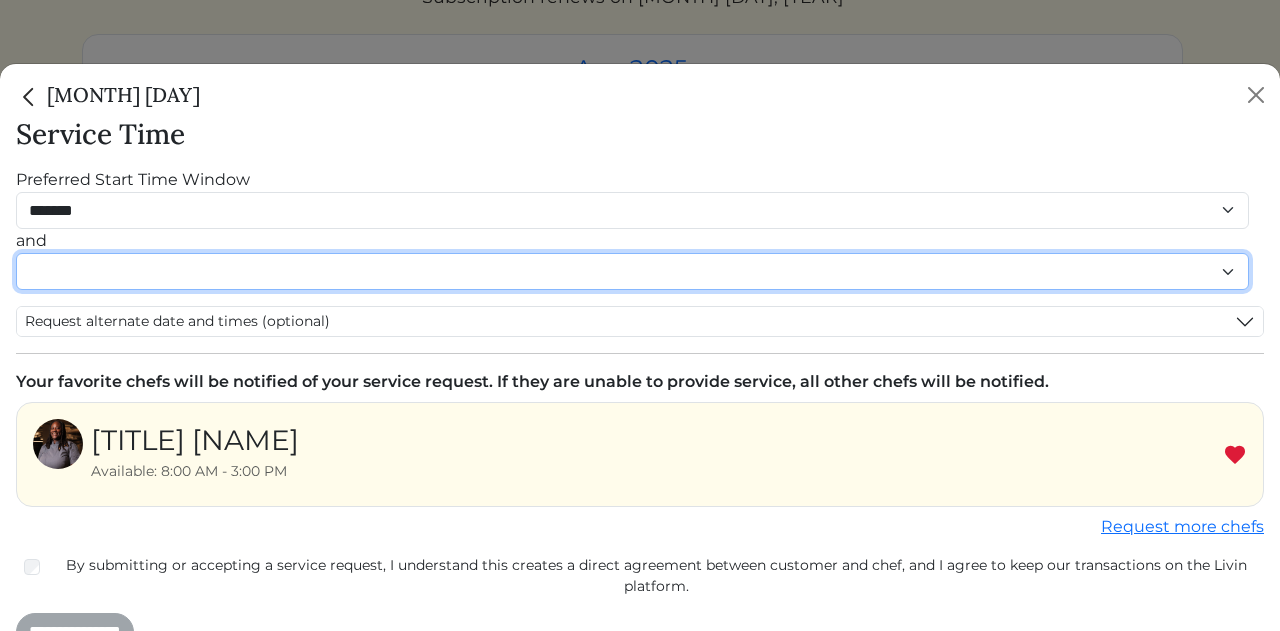 click on "*******
*******
*******
*******
*******
*******
********
********
********
********
********
********
*******
*******
*******
*******
*******
*******
*******
*******
*******
*******
*******
*******
*******
*******
*******
*******
*******
*******
********" at bounding box center (632, 271) 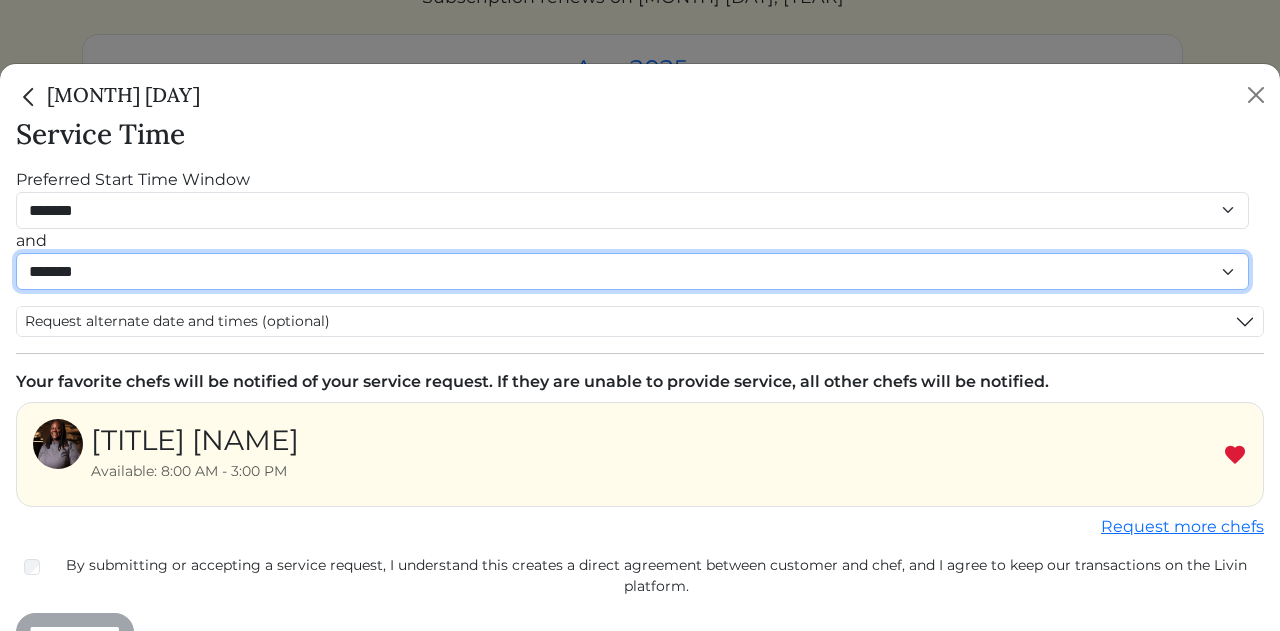 click on "*******
*******
*******
*******
*******
*******
********
********
********
********
********
********
*******
*******
*******
*******
*******
*******
*******
*******
*******
*******
*******
*******
*******
*******
*******
*******
*******
*******
********" at bounding box center [632, 271] 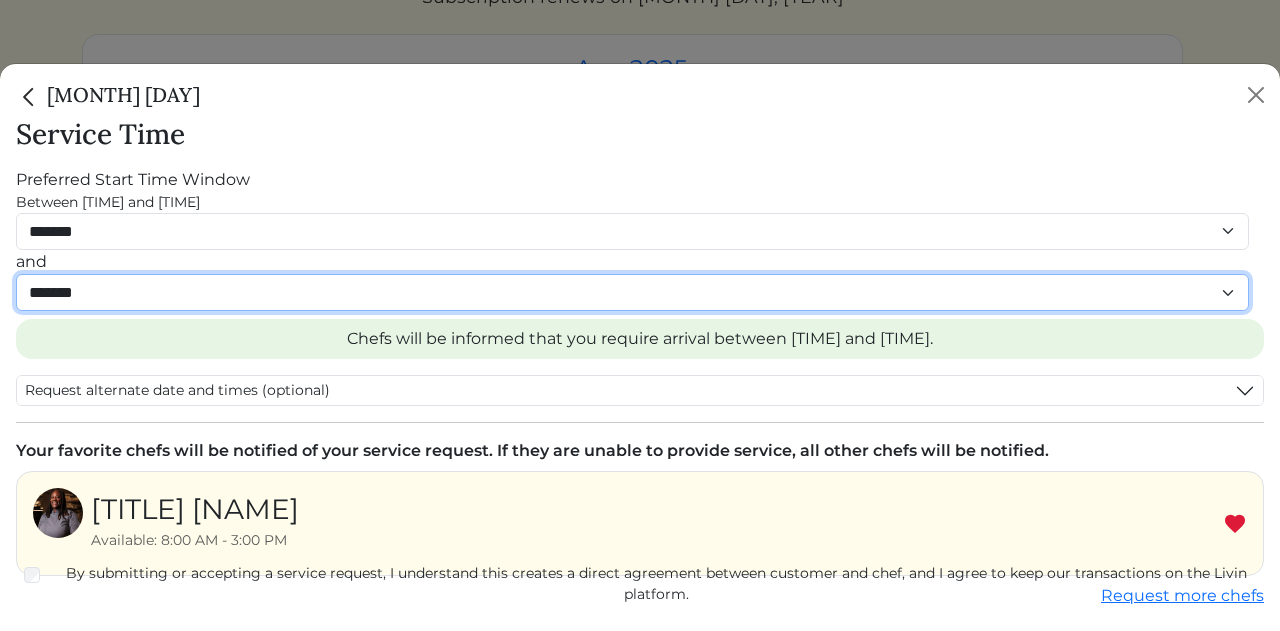 scroll, scrollTop: 102, scrollLeft: 0, axis: vertical 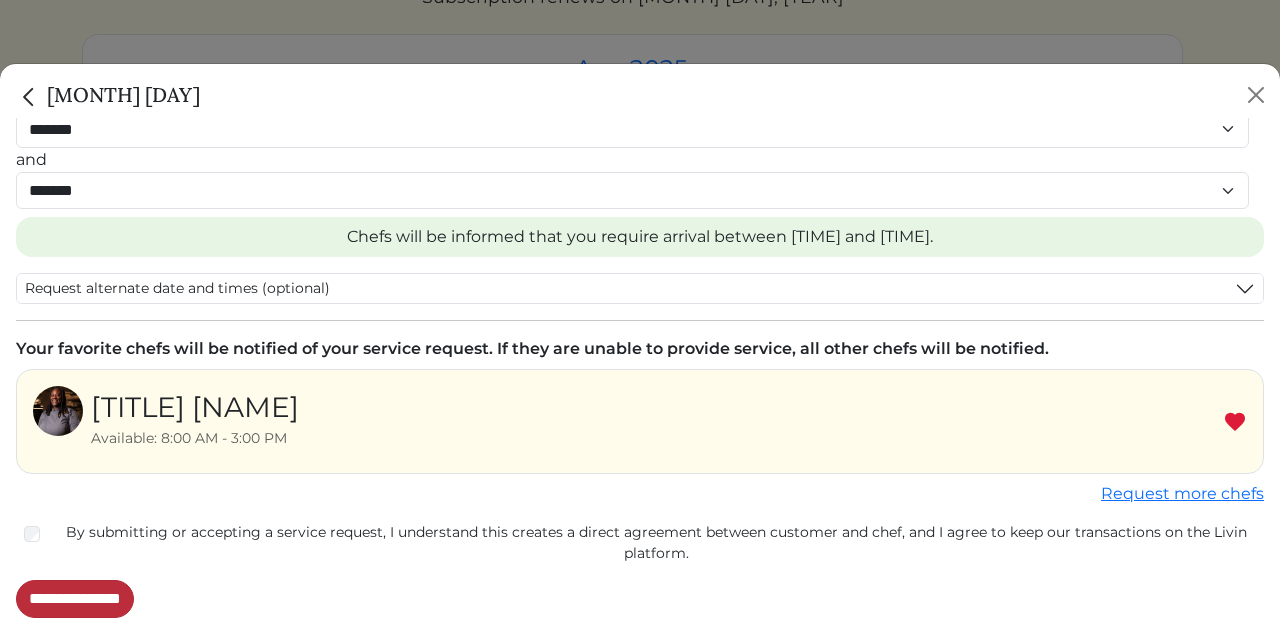 click on "**********" at bounding box center (75, 599) 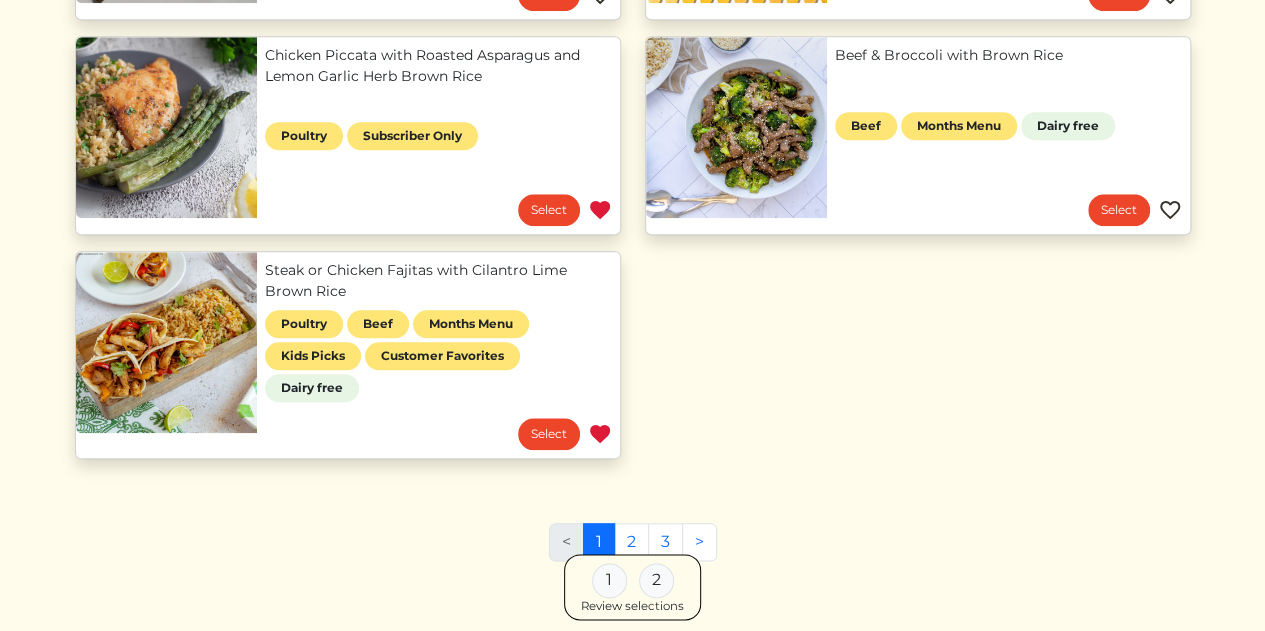 scroll, scrollTop: 987, scrollLeft: 0, axis: vertical 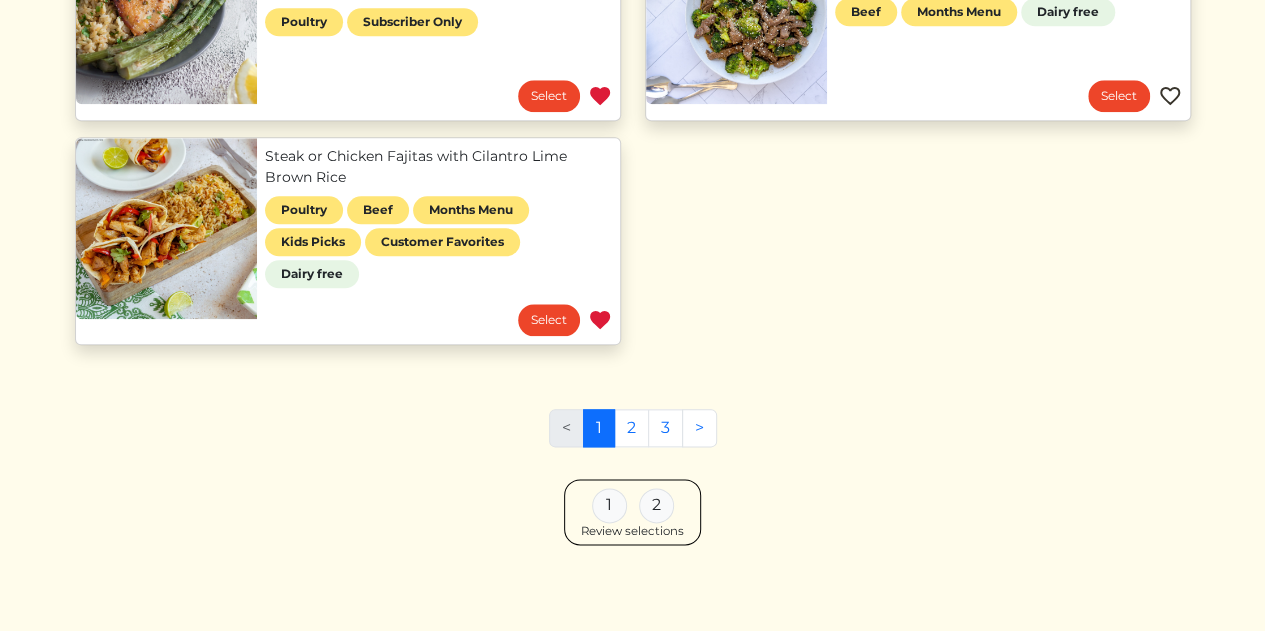 click on "1
2
Review selections" at bounding box center (632, 512) 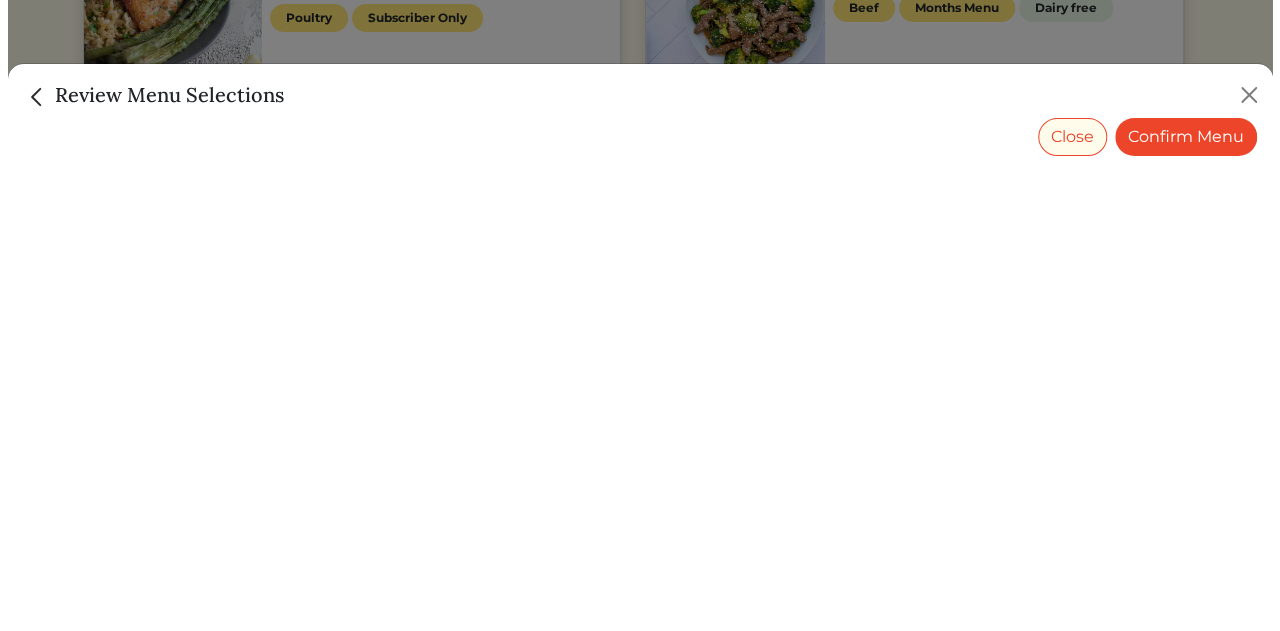 scroll, scrollTop: 977, scrollLeft: 0, axis: vertical 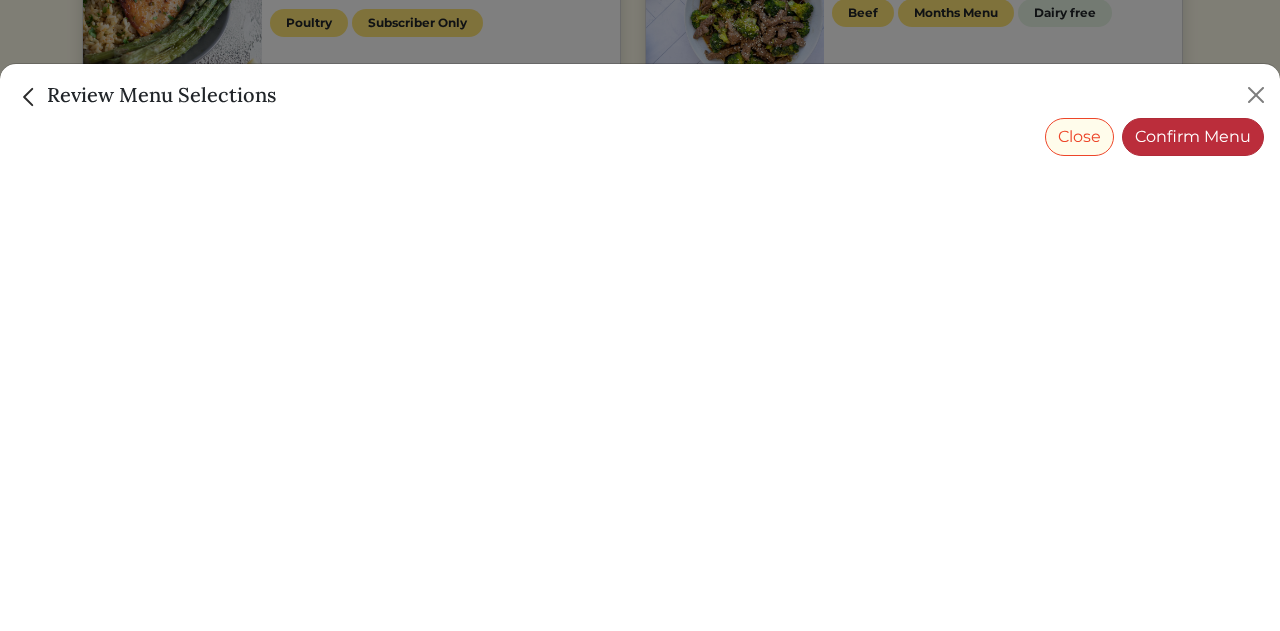 click on "Confirm Menu" at bounding box center (1193, 137) 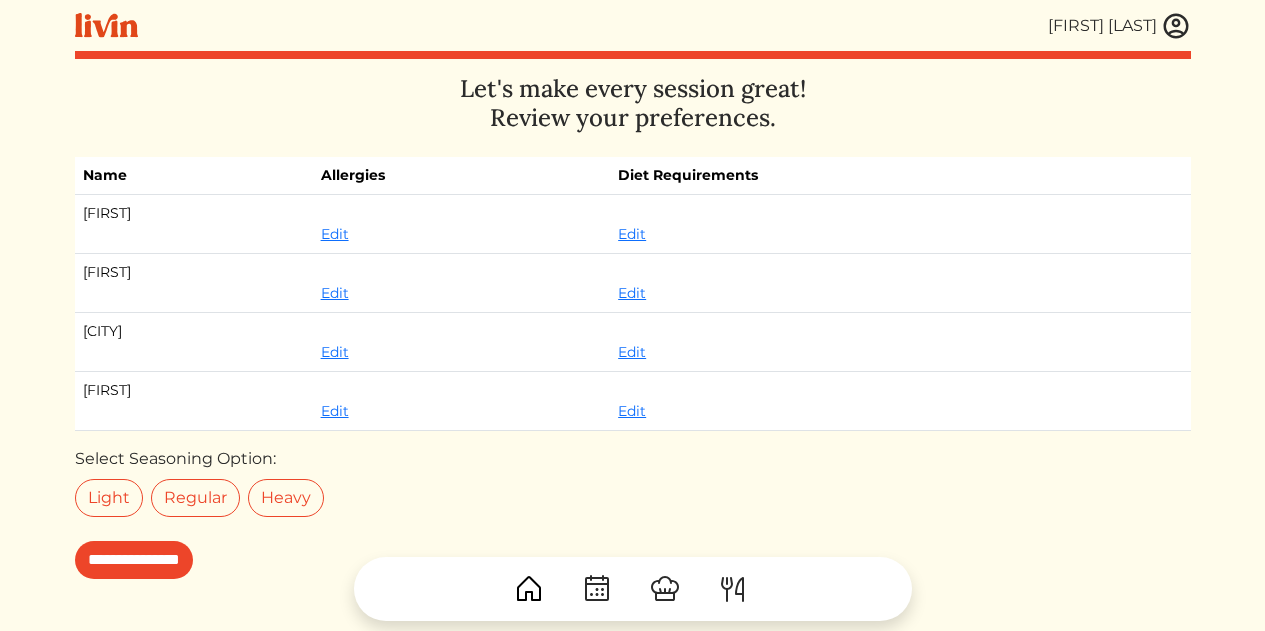 scroll, scrollTop: 0, scrollLeft: 0, axis: both 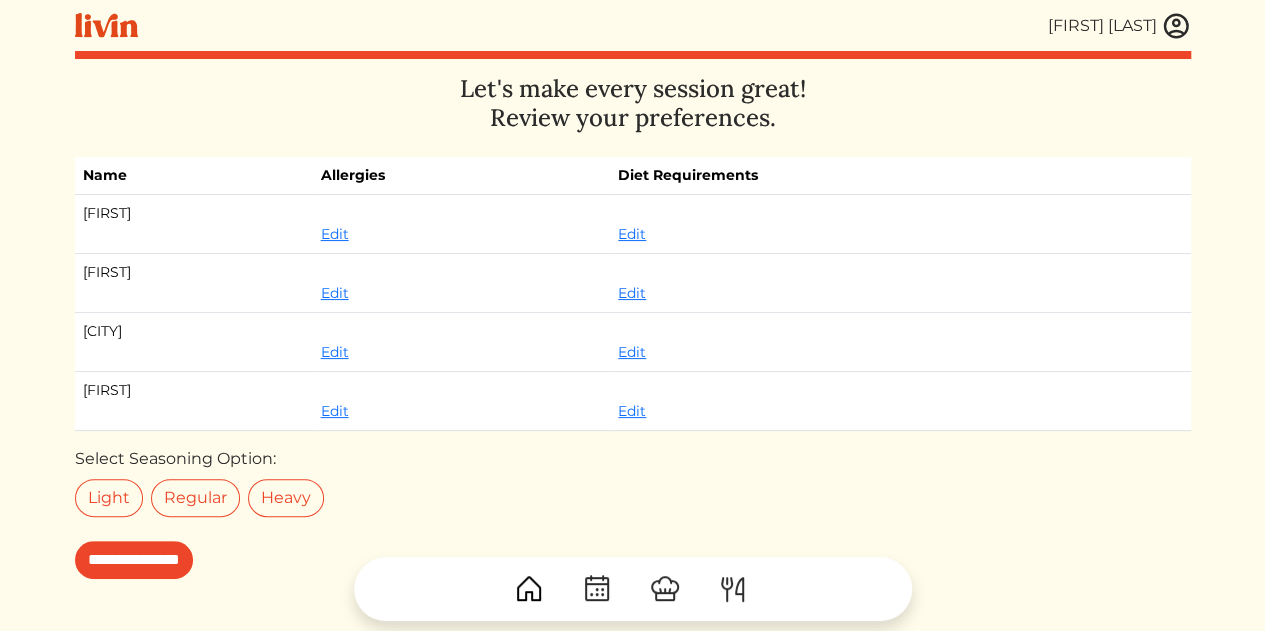 click at bounding box center (633, 581) 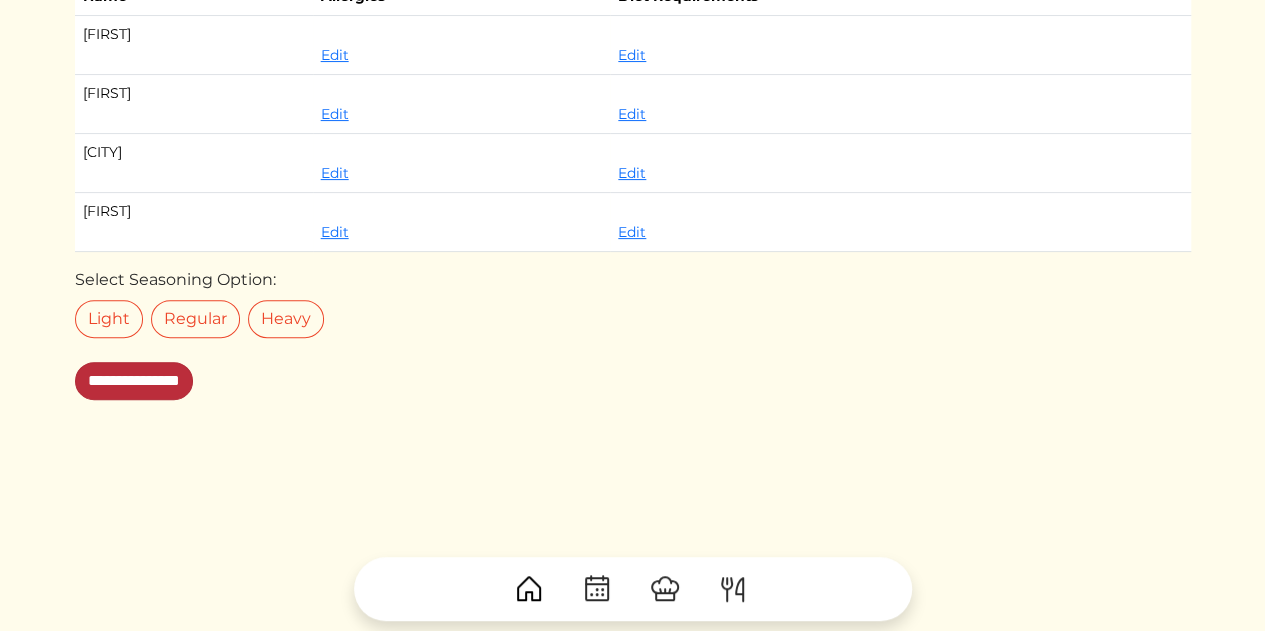 click on "**********" at bounding box center [134, 381] 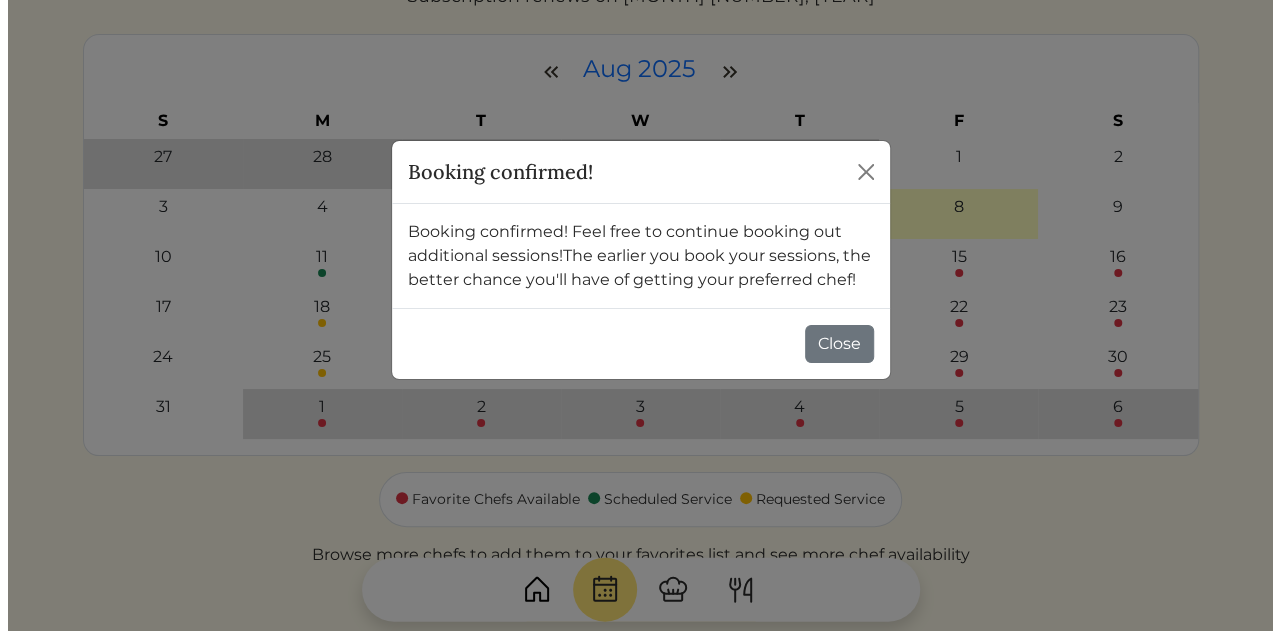 scroll, scrollTop: 0, scrollLeft: 0, axis: both 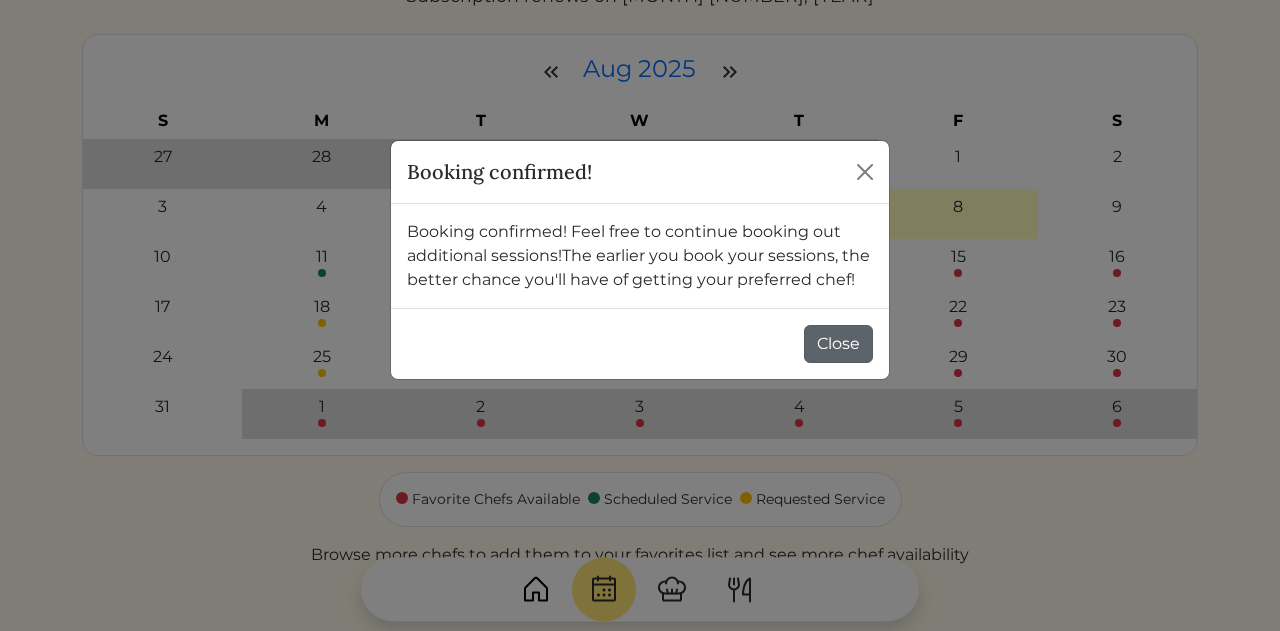 click on "Close" at bounding box center [838, 344] 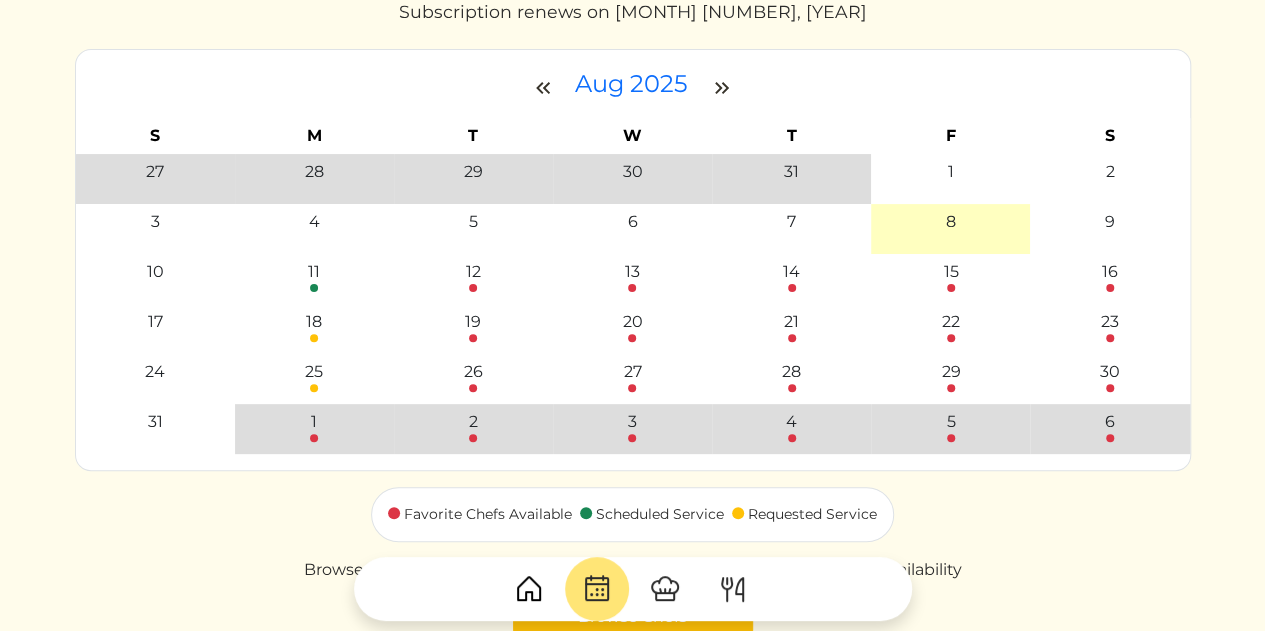 scroll, scrollTop: 179, scrollLeft: 0, axis: vertical 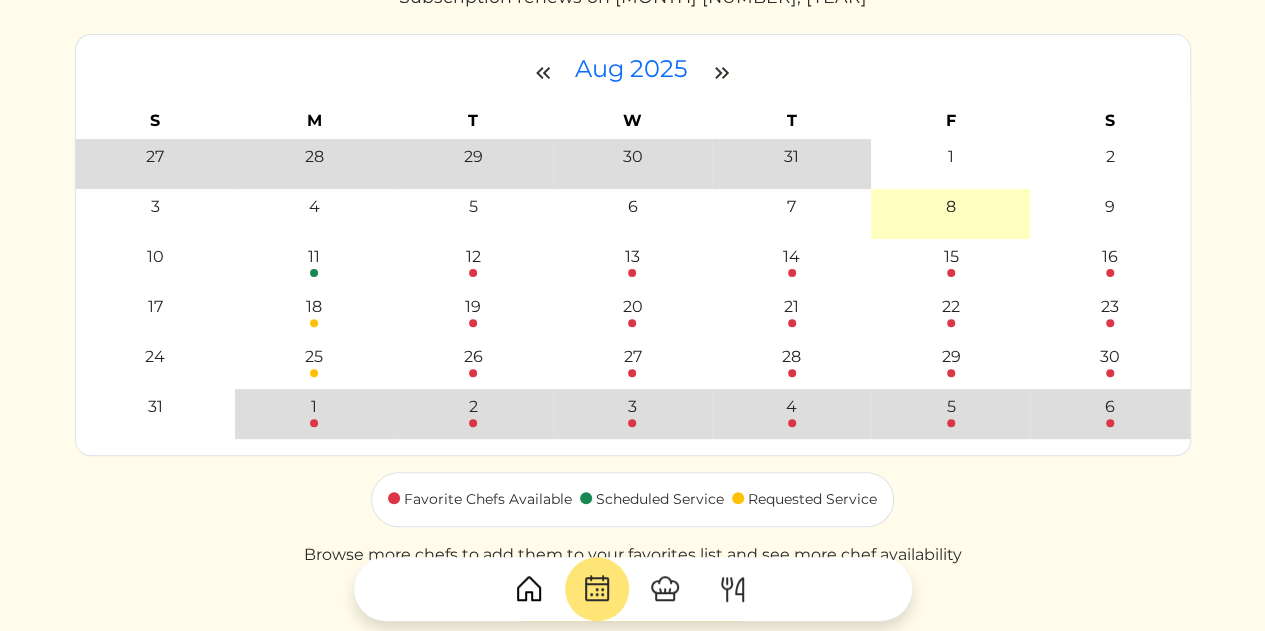 click at bounding box center [722, 73] 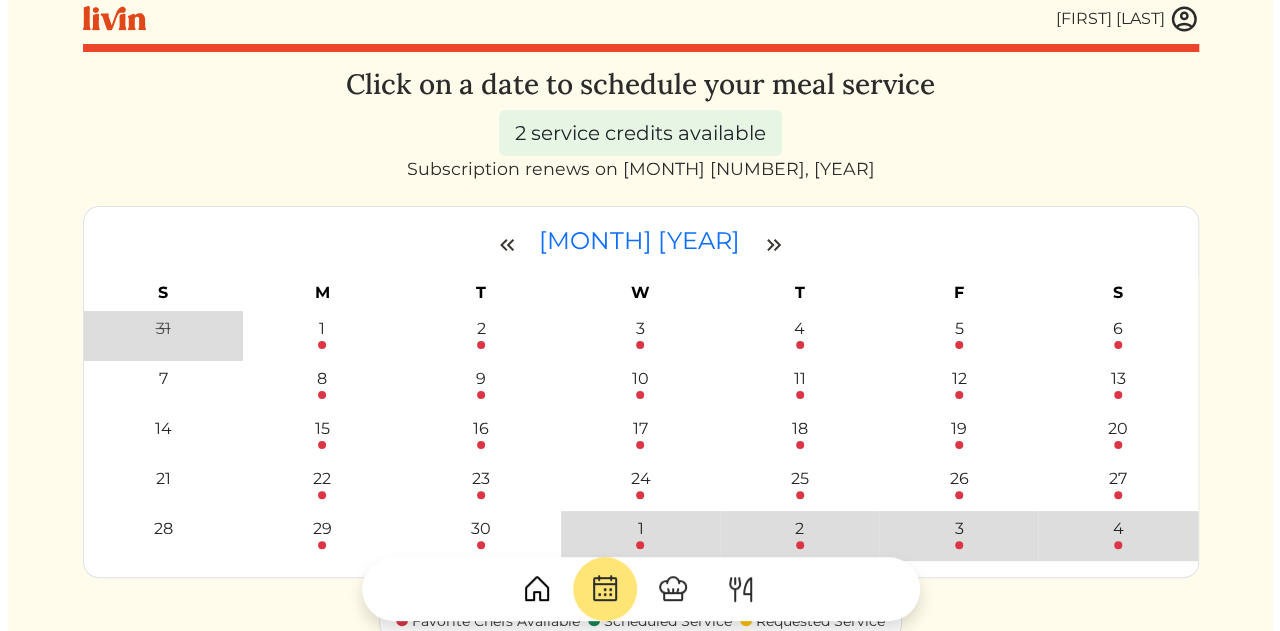 scroll, scrollTop: 0, scrollLeft: 0, axis: both 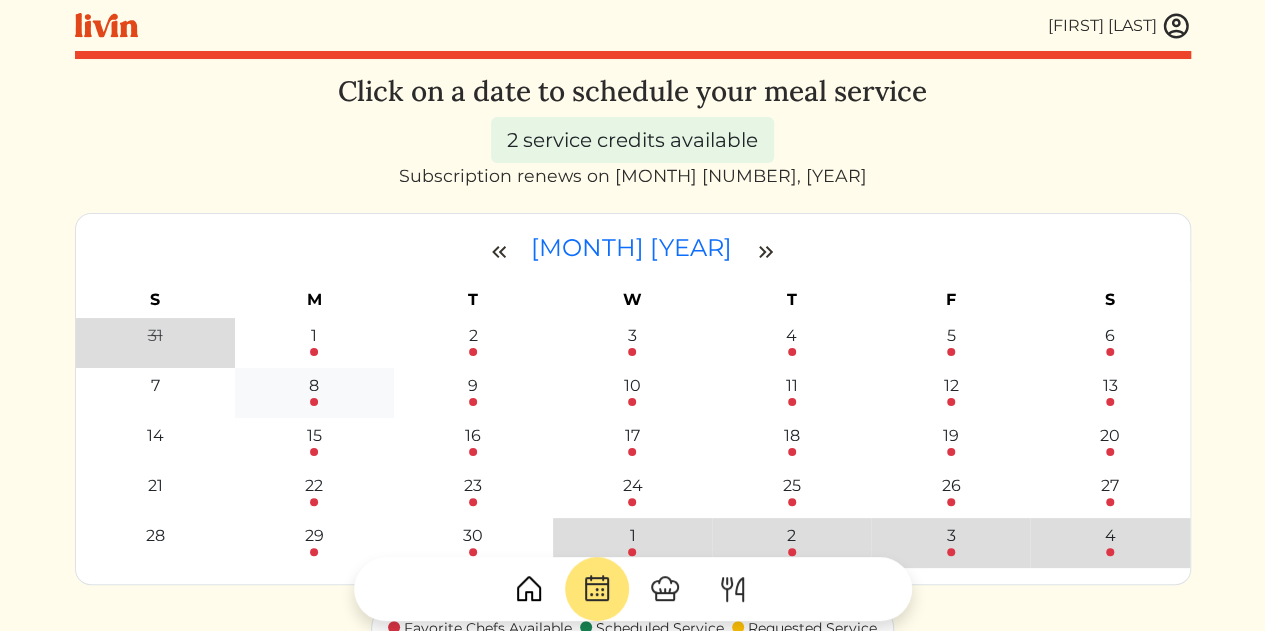 click on "8" at bounding box center [314, 390] 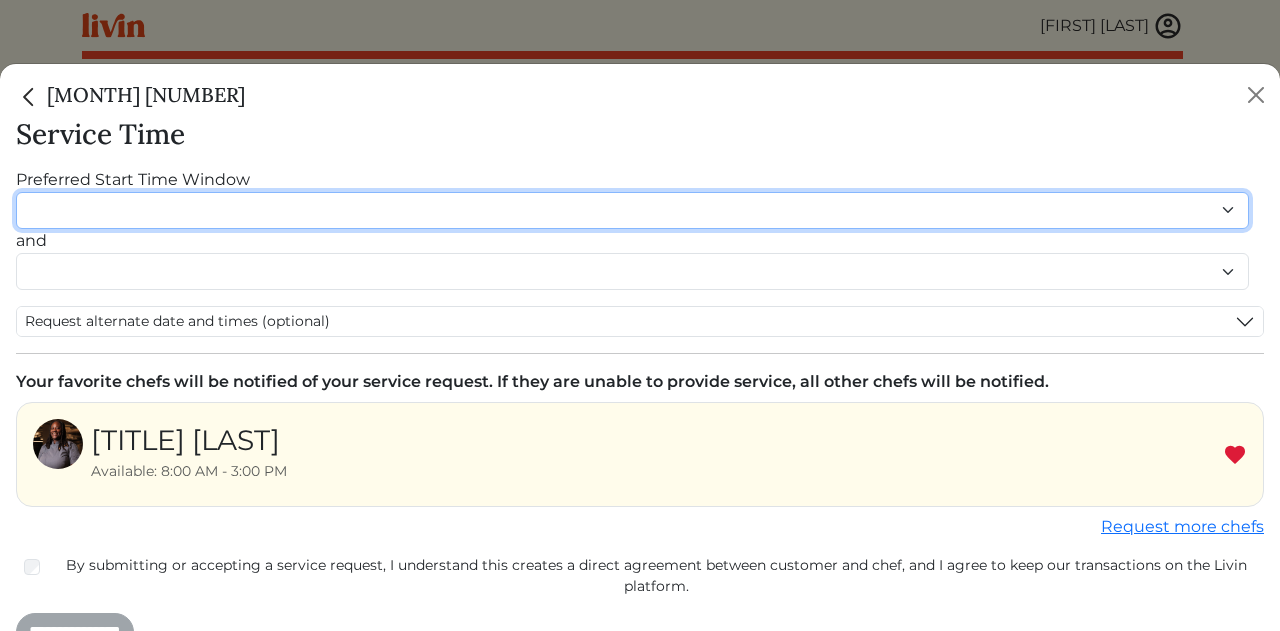click on "*******
*******
*******
*******
*******
*******
********
********
********
********
********
********
*******
*******
*******
*******
*******
*******
*******
*******
*******
*******
*******
*******
*******
*******
*******
*******
*******
*******
********" at bounding box center [632, 210] 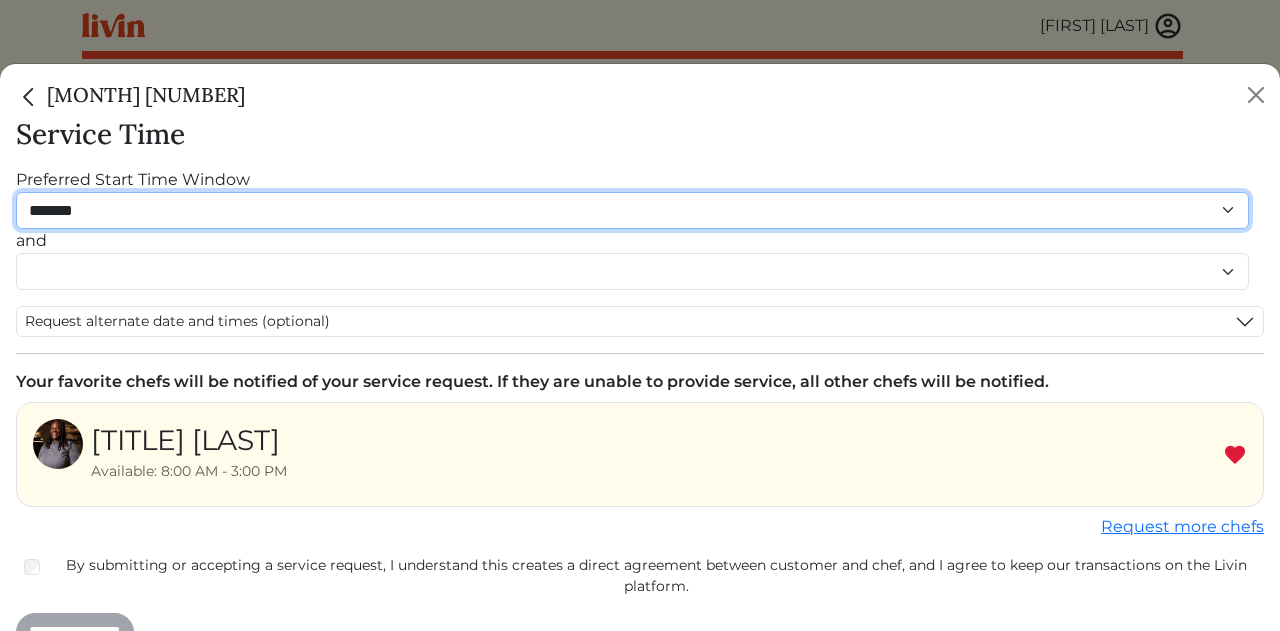 click on "*******
*******
*******
*******
*******
*******
********
********
********
********
********
********
*******
*******
*******
*******
*******
*******
*******
*******
*******
*******
*******
*******
*******
*******
*******
*******
*******
*******
********" at bounding box center (632, 210) 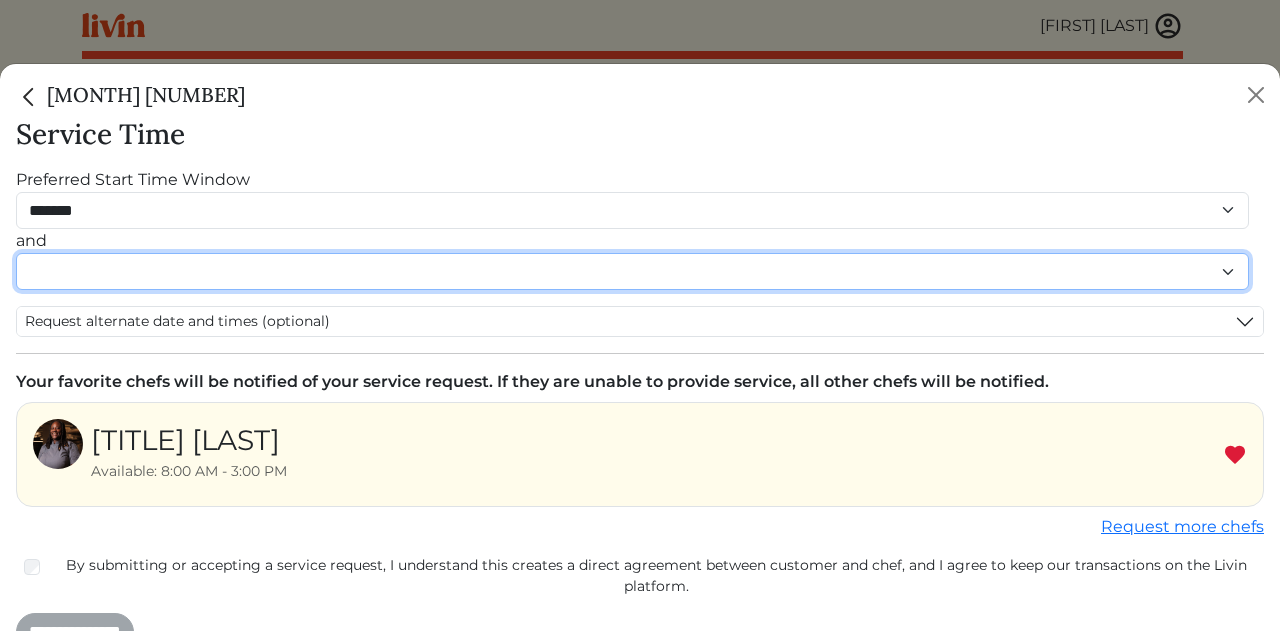 click on "*******
*******
*******
*******
*******
*******
********
********
********
********
********
********
*******
*******
*******
*******
*******
*******
*******
*******
*******
*******
*******
*******
*******
*******
*******
*******
*******
*******
********" at bounding box center (632, 271) 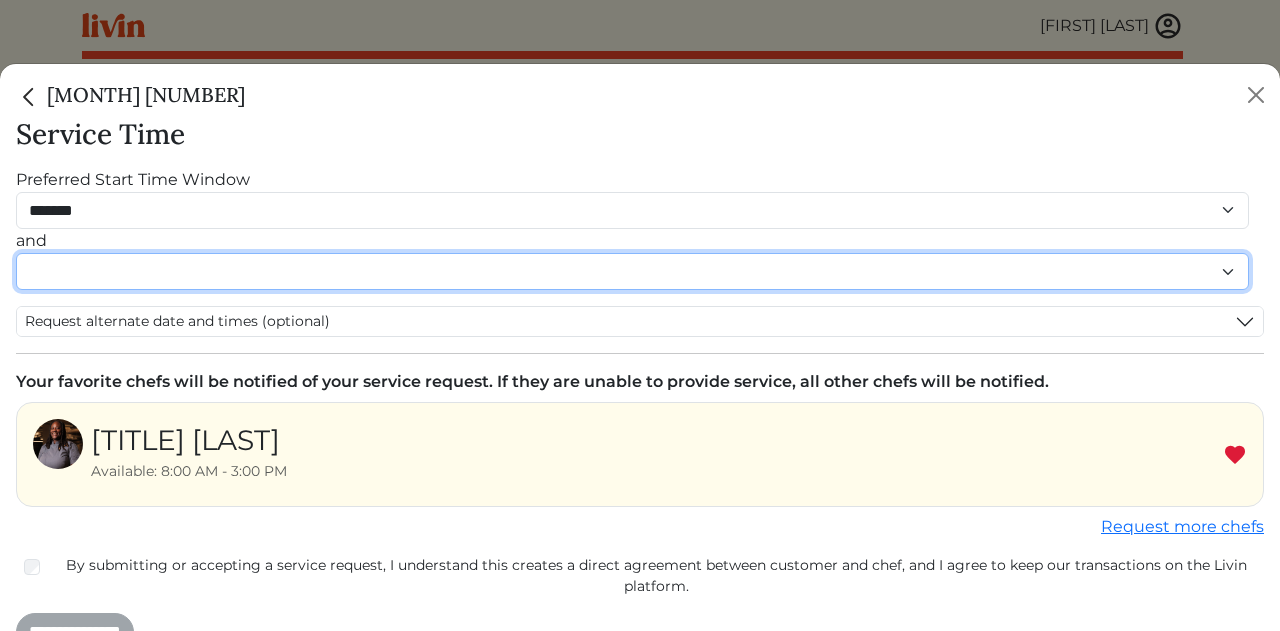 select on "********" 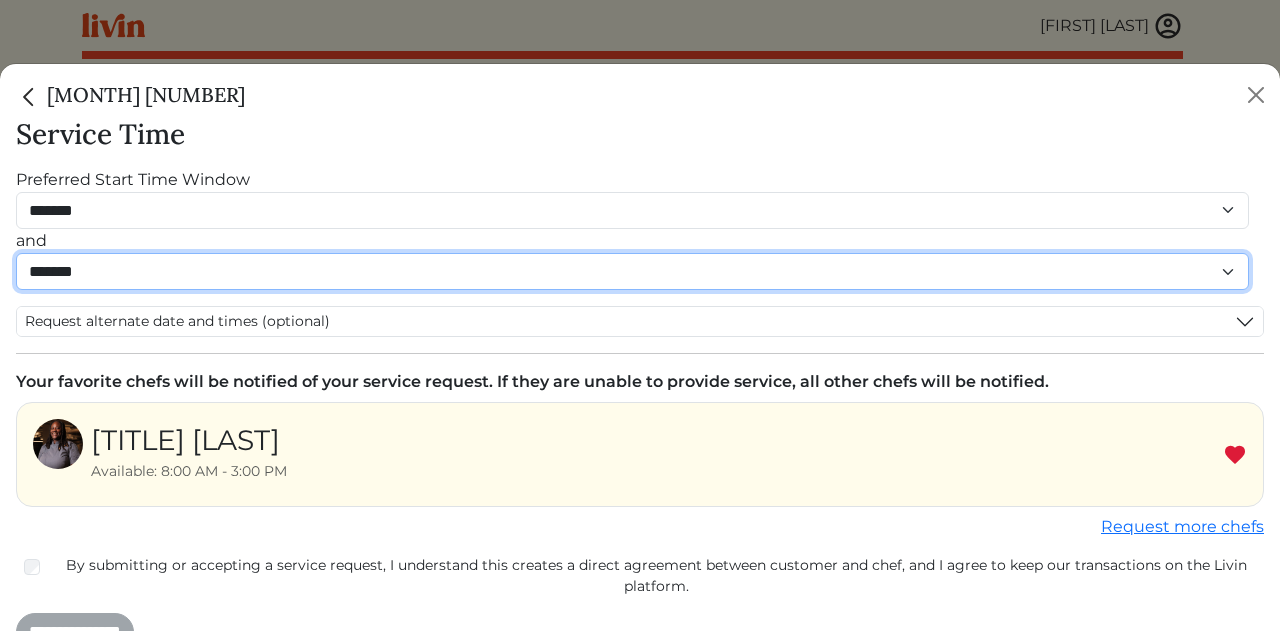 click on "*******
*******
*******
*******
*******
*******
********
********
********
********
********
********
*******
*******
*******
*******
*******
*******
*******
*******
*******
*******
*******
*******
*******
*******
*******
*******
*******
*******
********" at bounding box center [632, 271] 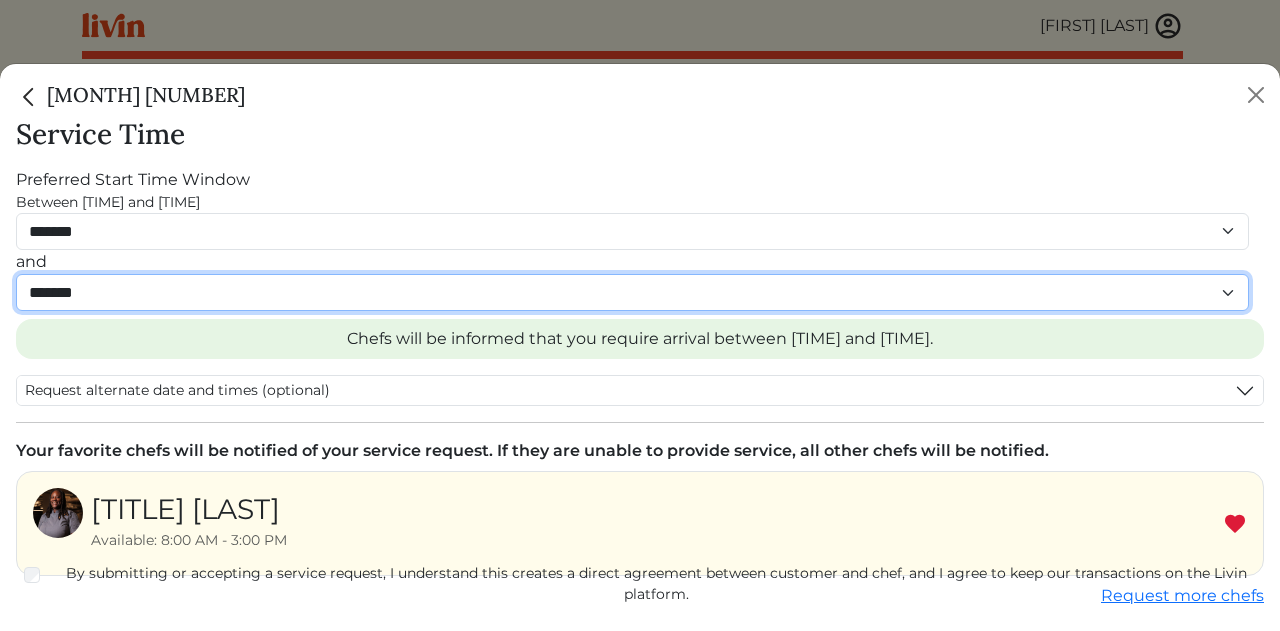 scroll, scrollTop: 102, scrollLeft: 0, axis: vertical 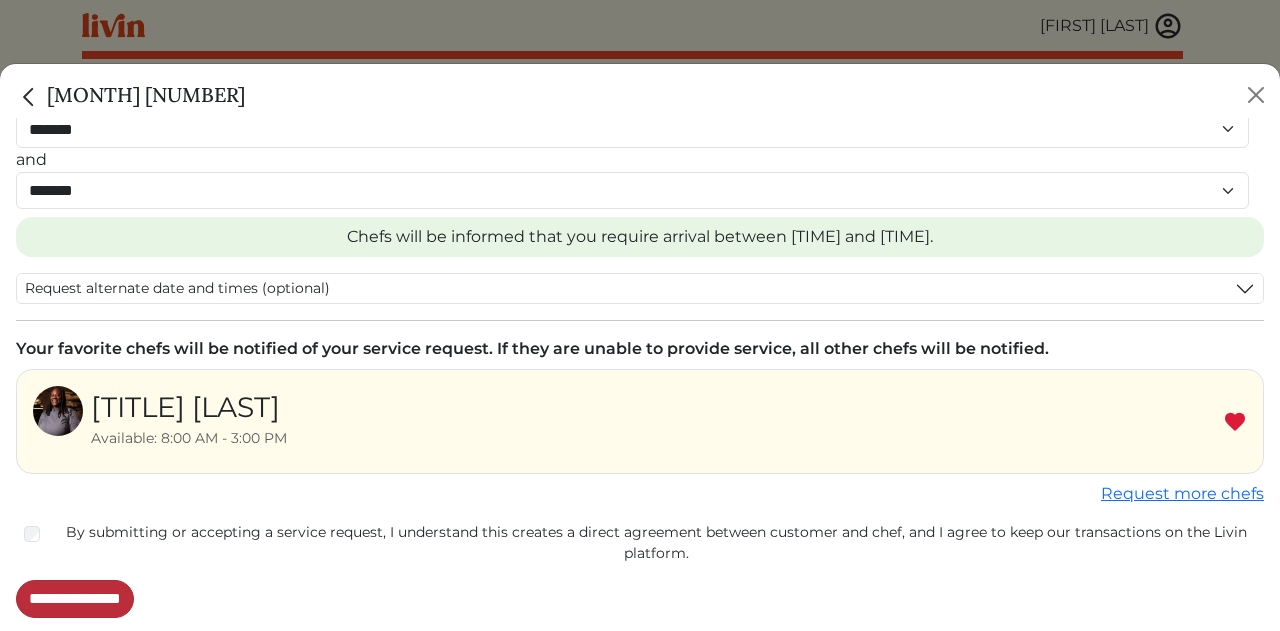 click on "**********" at bounding box center [75, 599] 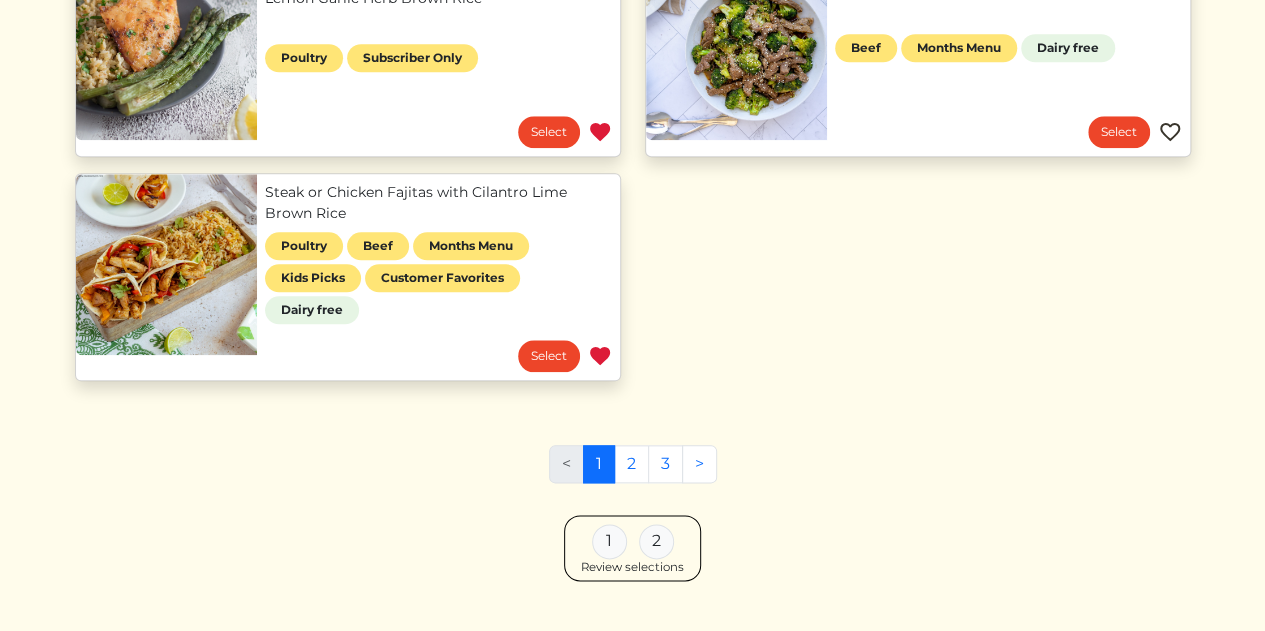 scroll, scrollTop: 987, scrollLeft: 0, axis: vertical 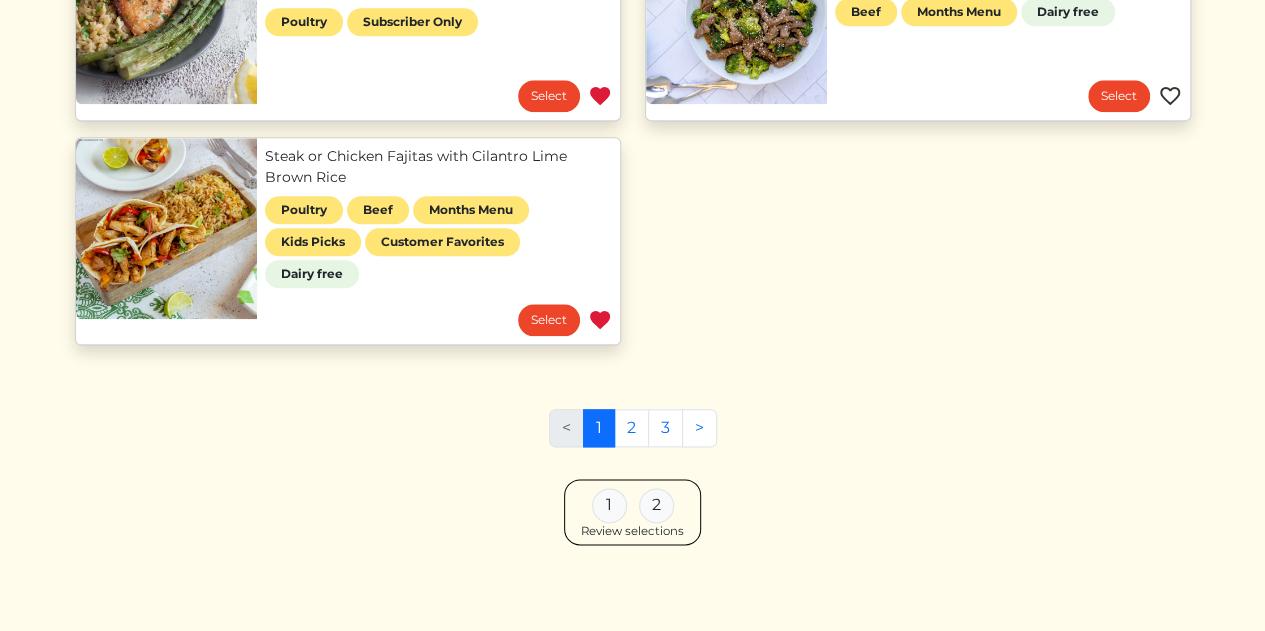 click on "1
2" at bounding box center [633, 505] 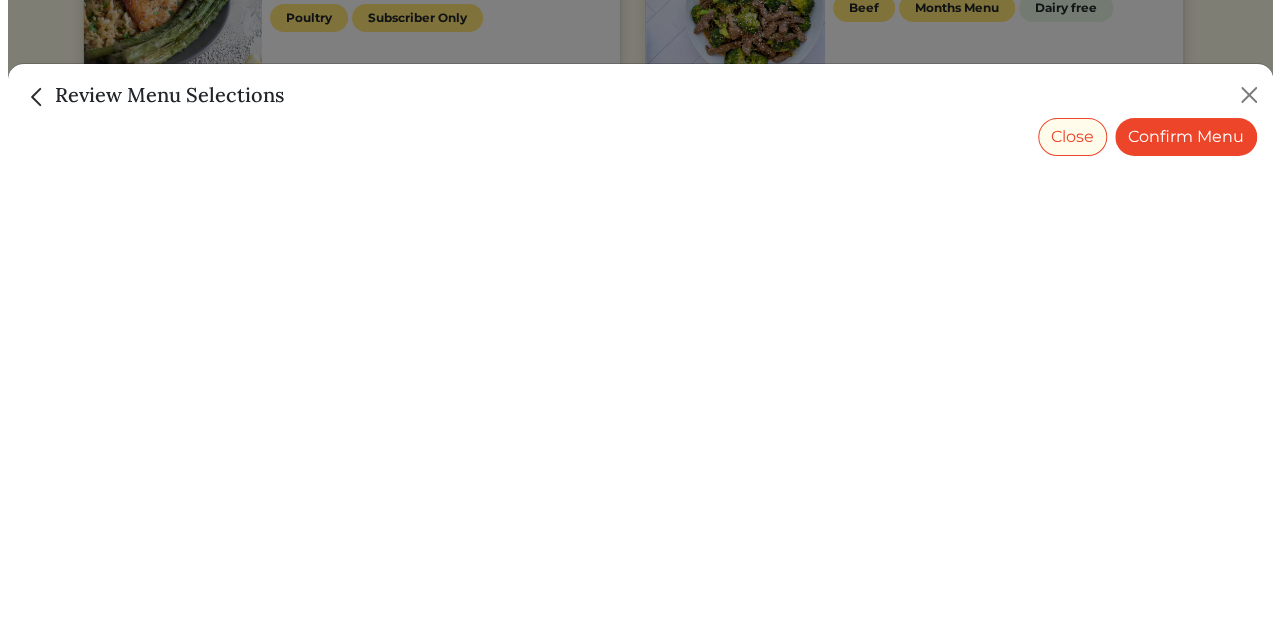 scroll, scrollTop: 977, scrollLeft: 0, axis: vertical 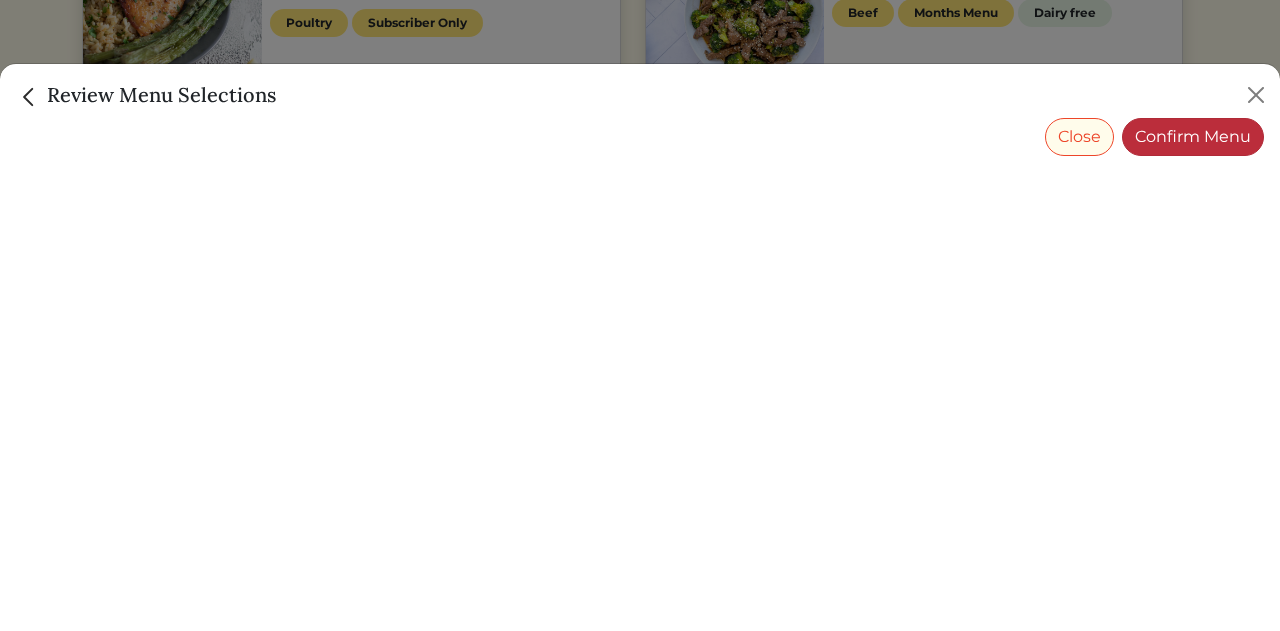 click on "Confirm Menu" at bounding box center (1193, 137) 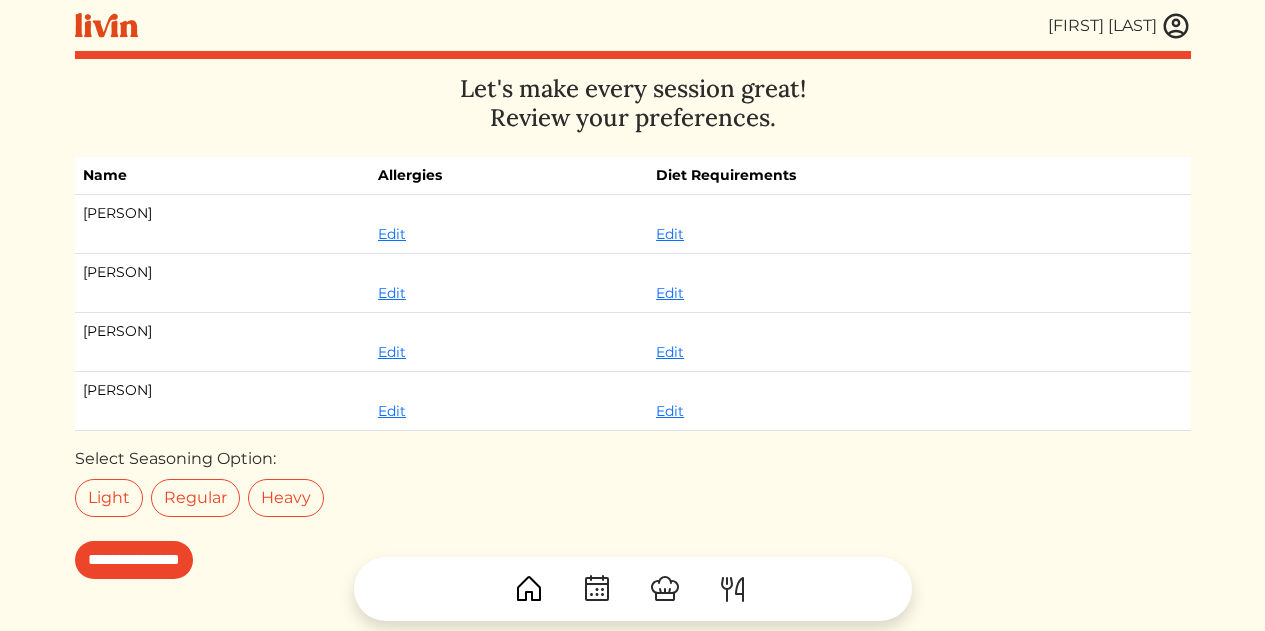 scroll, scrollTop: 0, scrollLeft: 0, axis: both 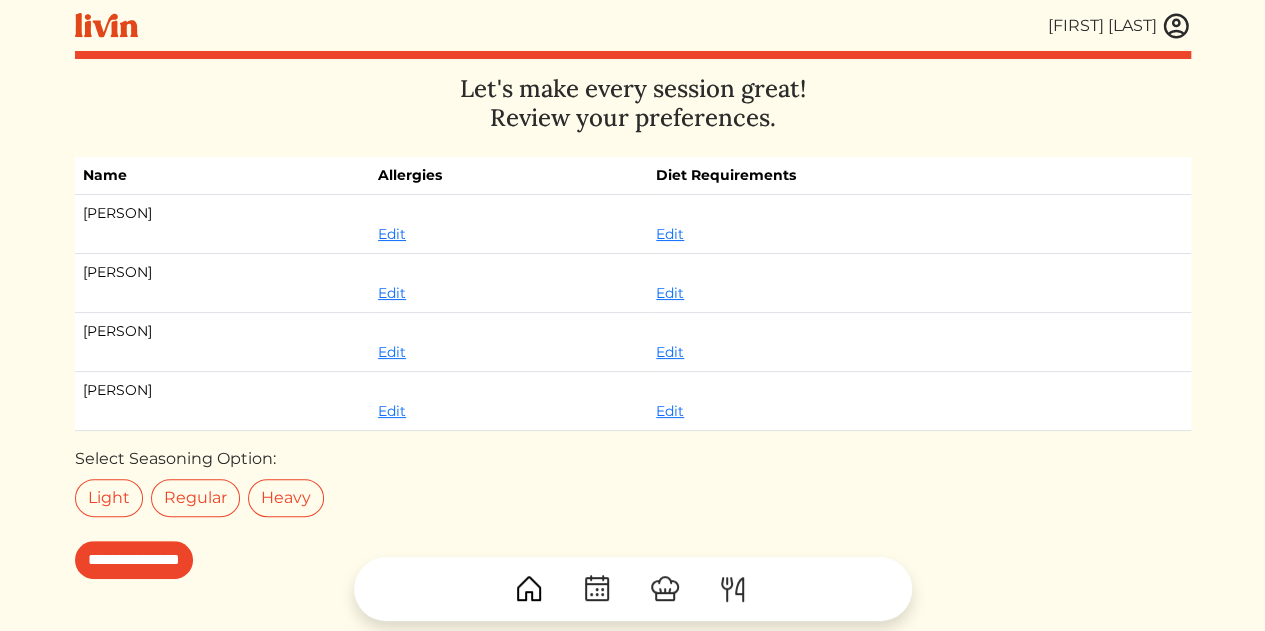 click at bounding box center [633, 581] 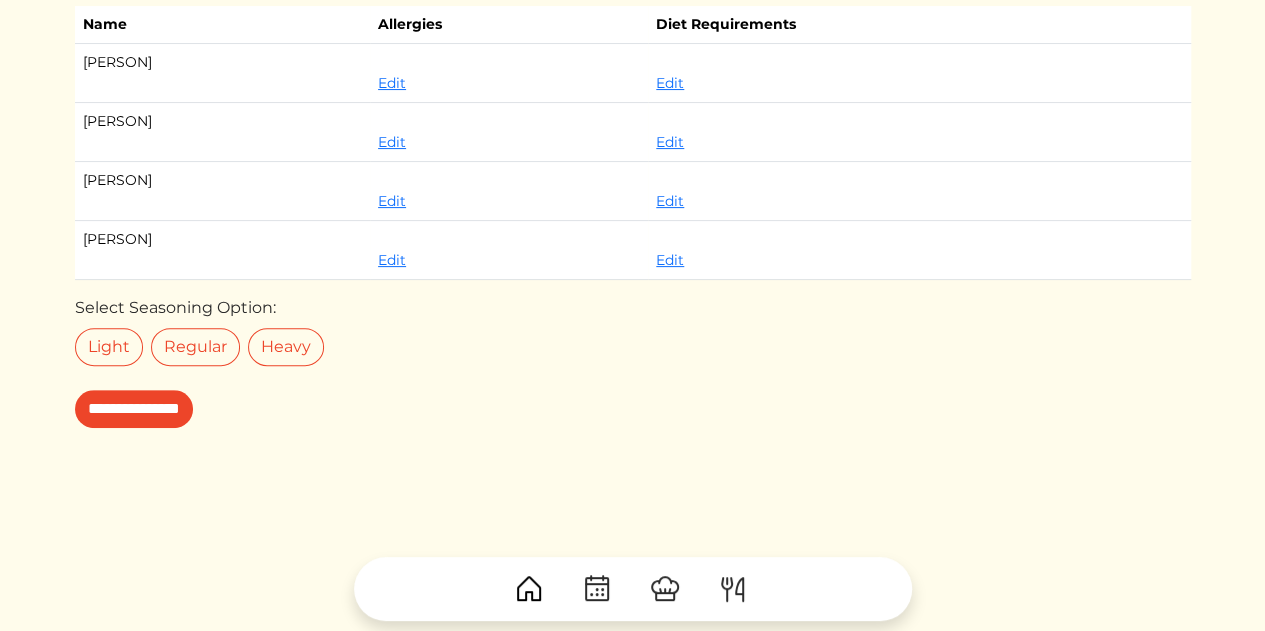 scroll, scrollTop: 152, scrollLeft: 0, axis: vertical 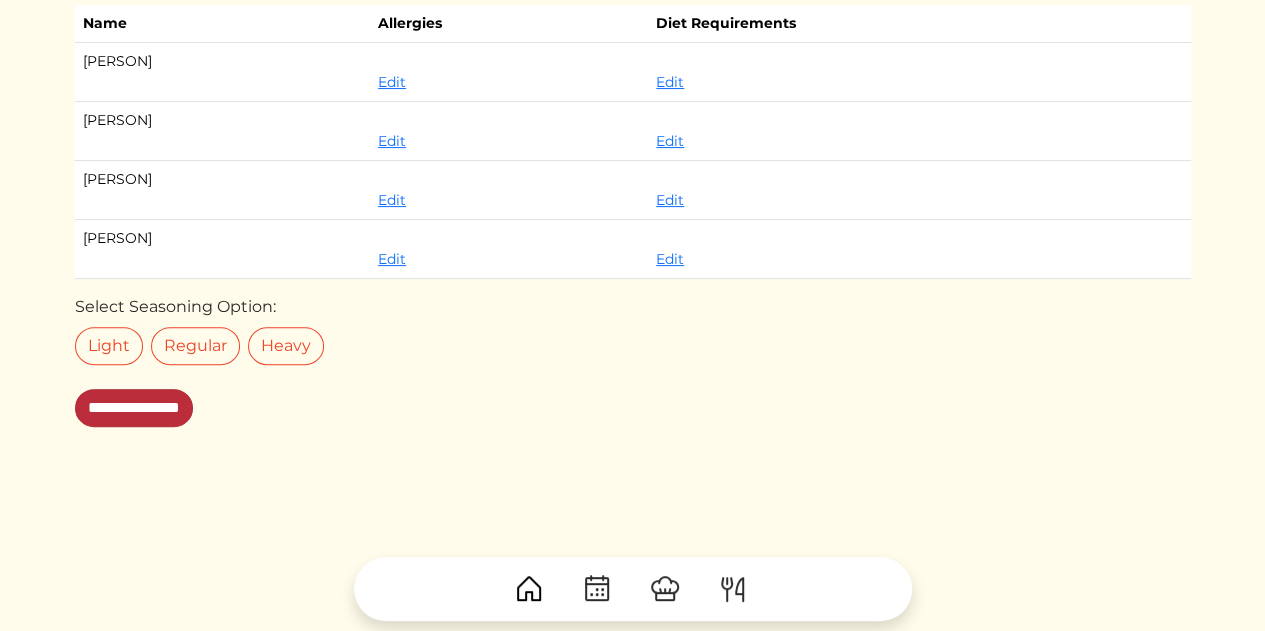 click on "**********" at bounding box center [134, 408] 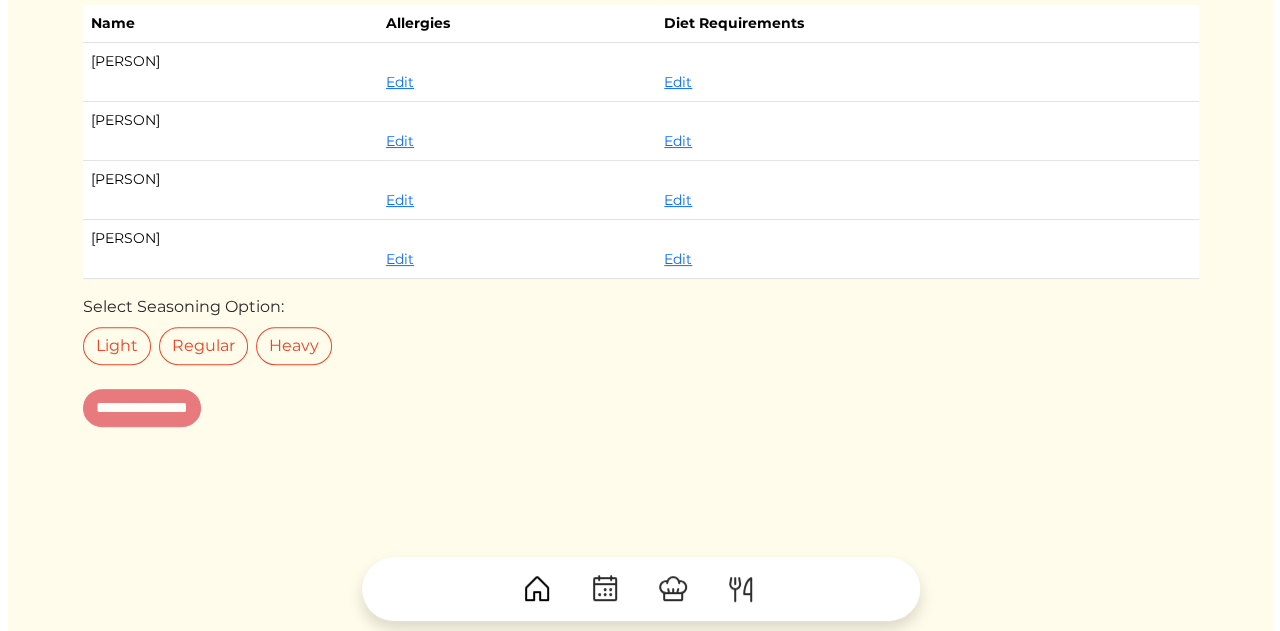 scroll, scrollTop: 0, scrollLeft: 0, axis: both 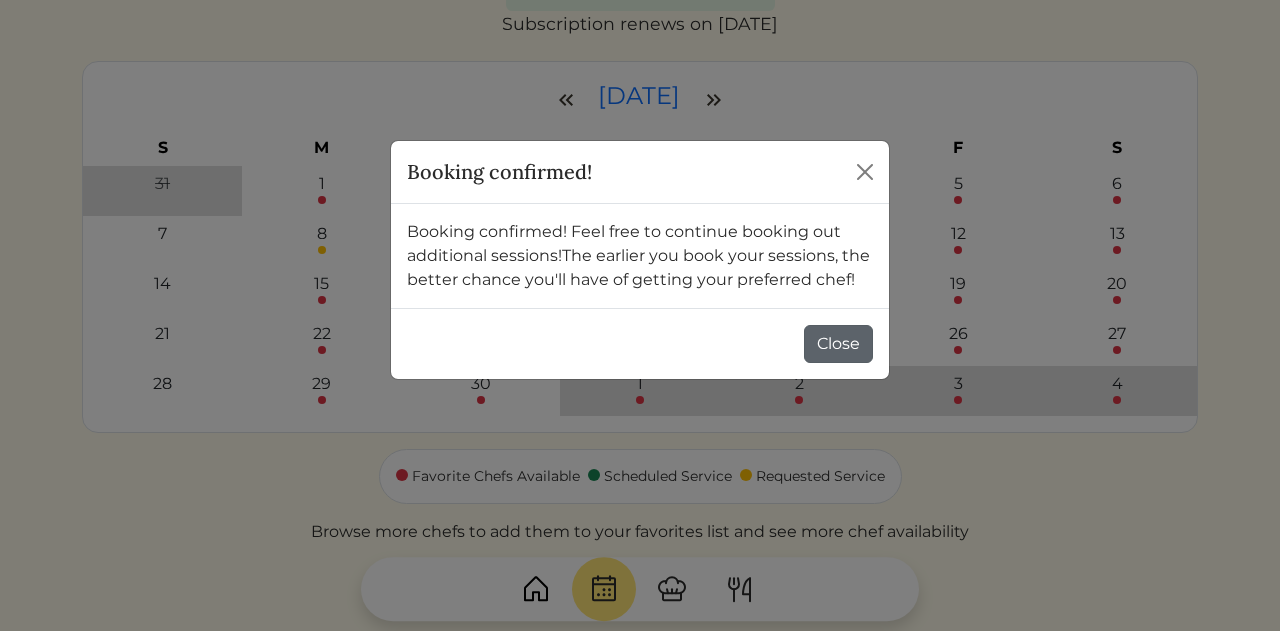 click on "Close" at bounding box center [838, 344] 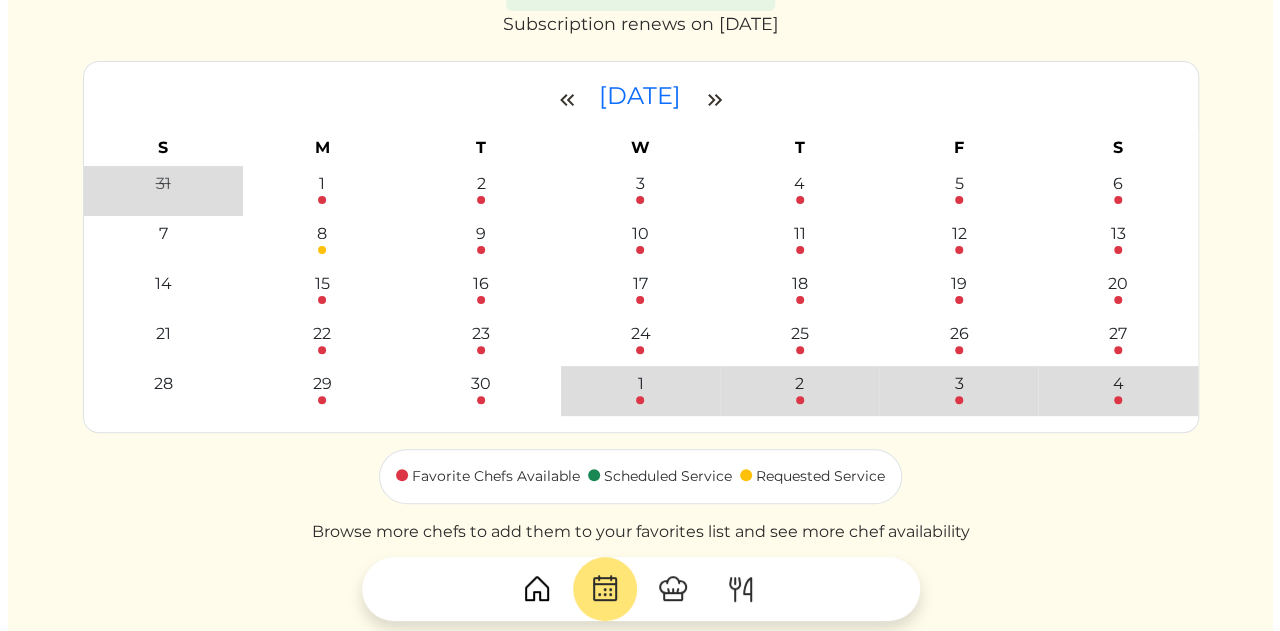 scroll, scrollTop: 0, scrollLeft: 0, axis: both 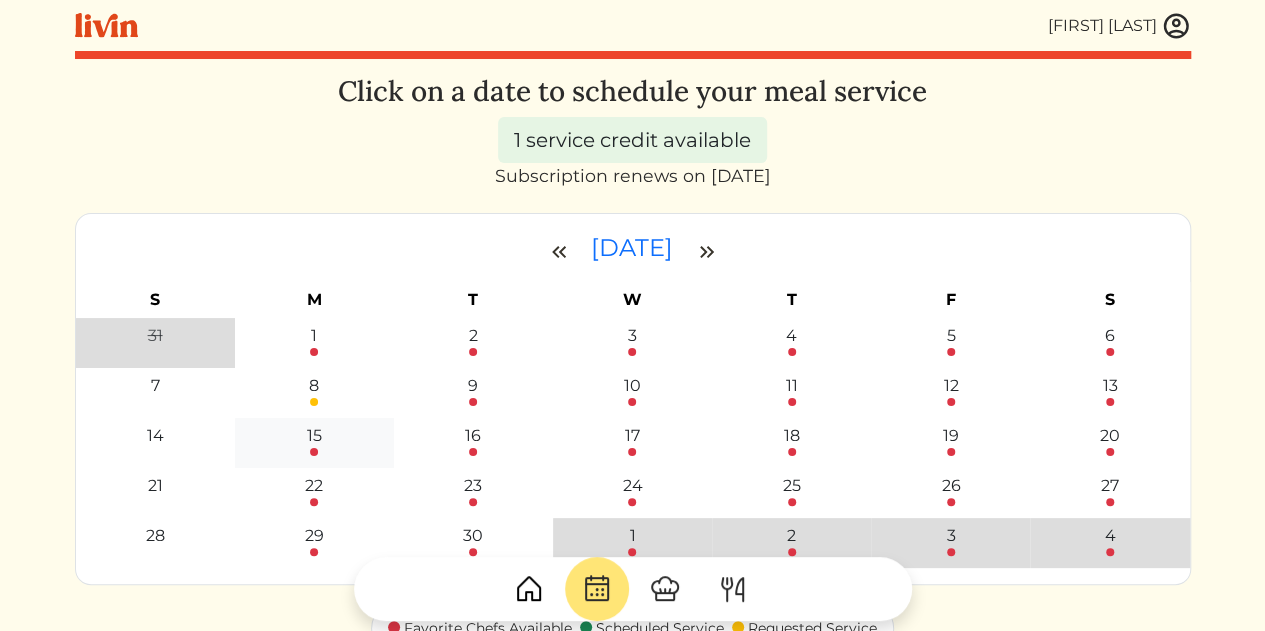 click on "15" at bounding box center (314, 436) 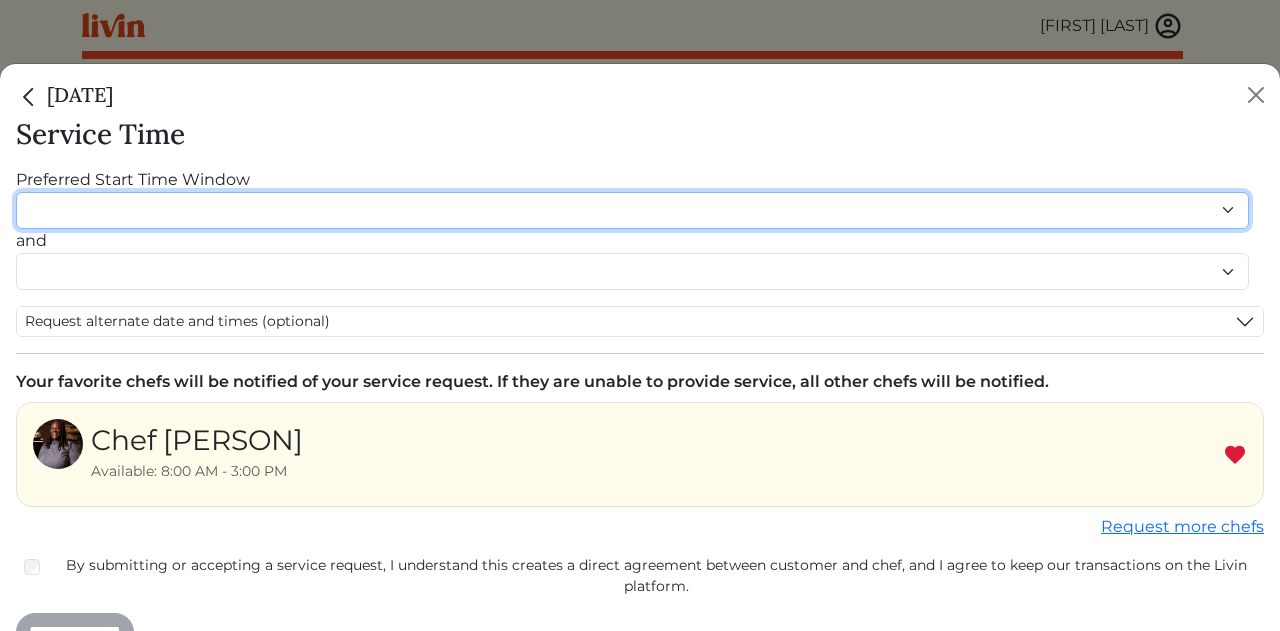 click on "*******
*******
*******
*******
*******
*******
********
********
********
********
********
********
*******
*******
*******
*******
*******
*******
*******
*******
*******
*******
*******
*******
*******
*******
*******
*******
*******
*******
********" at bounding box center (632, 210) 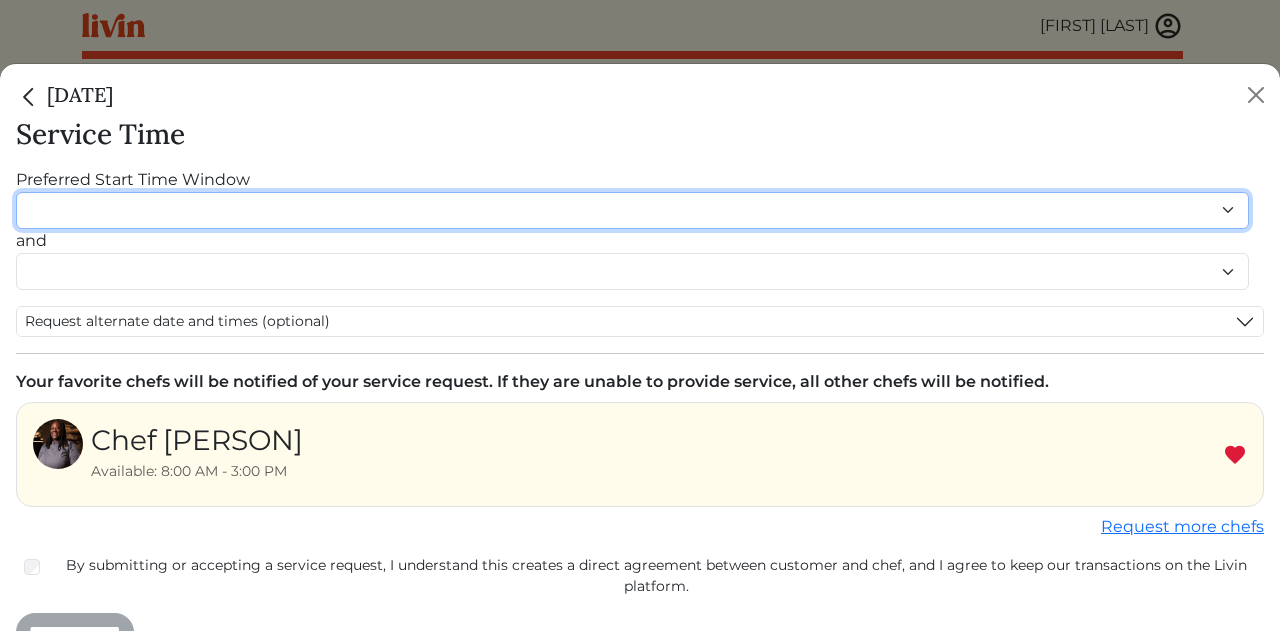 select on "********" 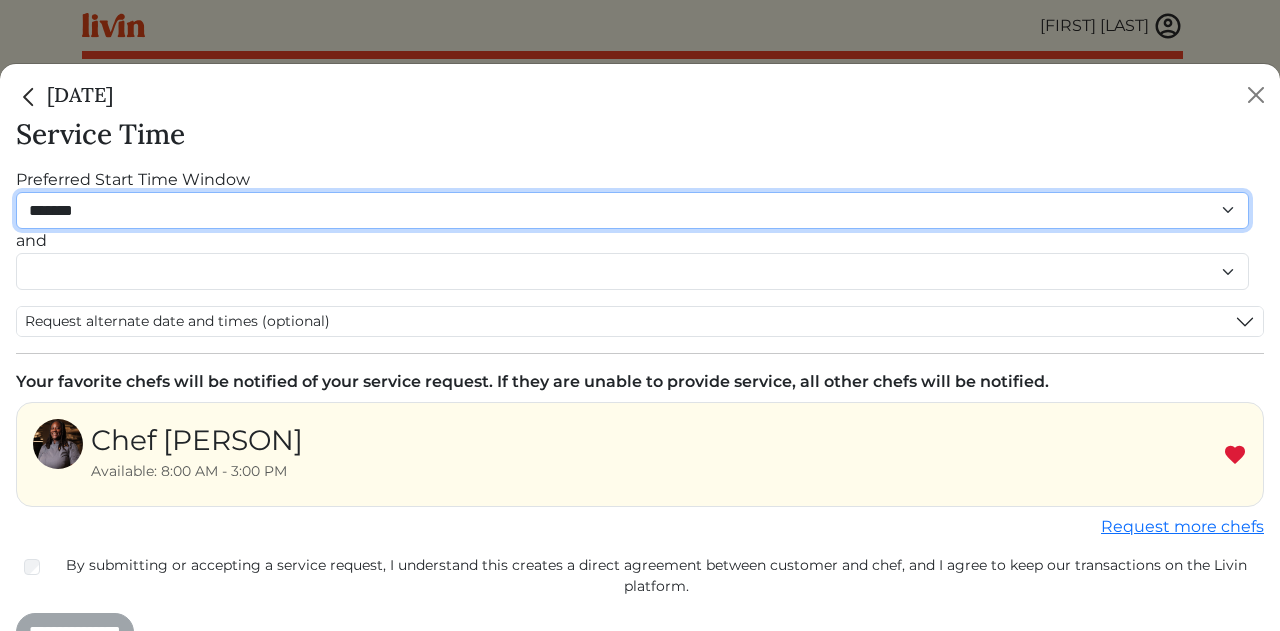 click on "*******
*******
*******
*******
*******
*******
********
********
********
********
********
********
*******
*******
*******
*******
*******
*******
*******
*******
*******
*******
*******
*******
*******
*******
*******
*******
*******
*******
********" at bounding box center (632, 210) 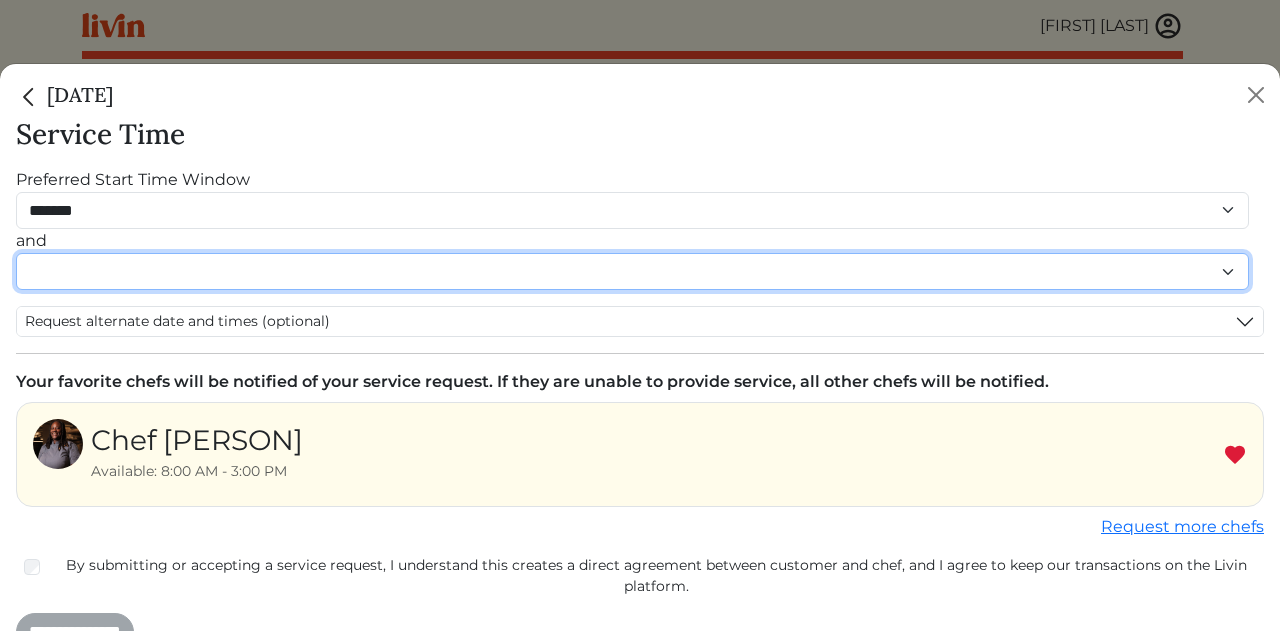 click on "*******
*******
*******
*******
*******
*******
********
********
********
********
********
********
*******
*******
*******
*******
*******
*******
*******
*******
*******
*******
*******
*******
*******
*******
*******
*******
*******
*******
********" at bounding box center [632, 271] 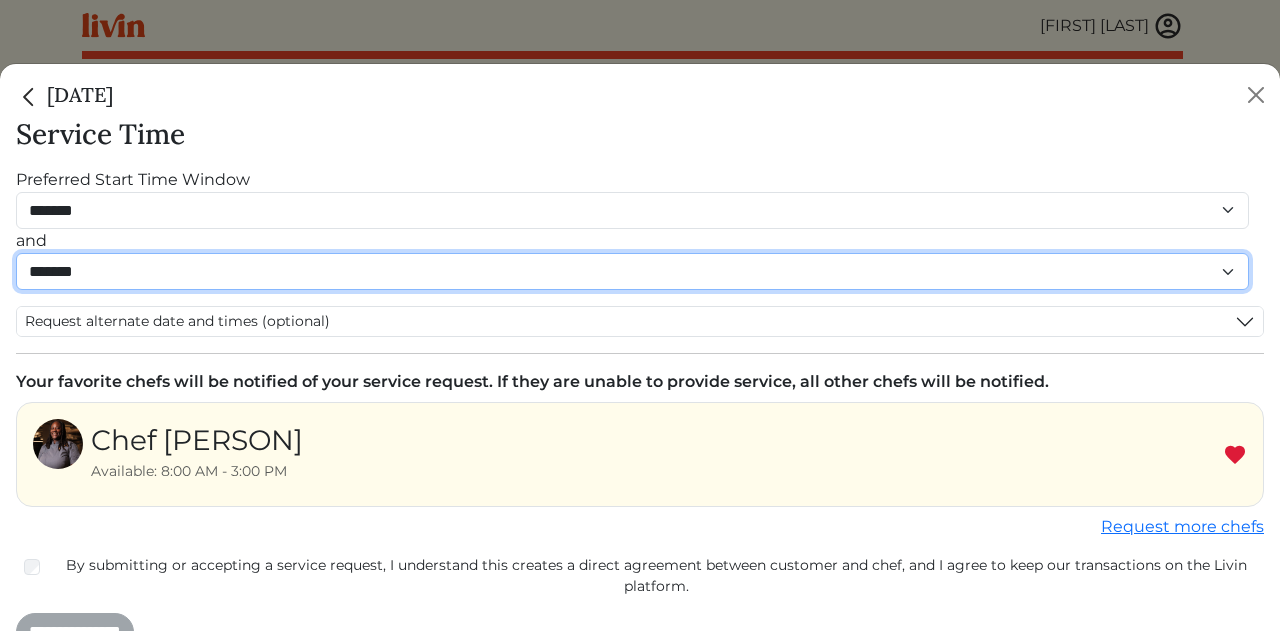click on "*******
*******
*******
*******
*******
*******
********
********
********
********
********
********
*******
*******
*******
*******
*******
*******
*******
*******
*******
*******
*******
*******
*******
*******
*******
*******
*******
*******
********" at bounding box center [632, 271] 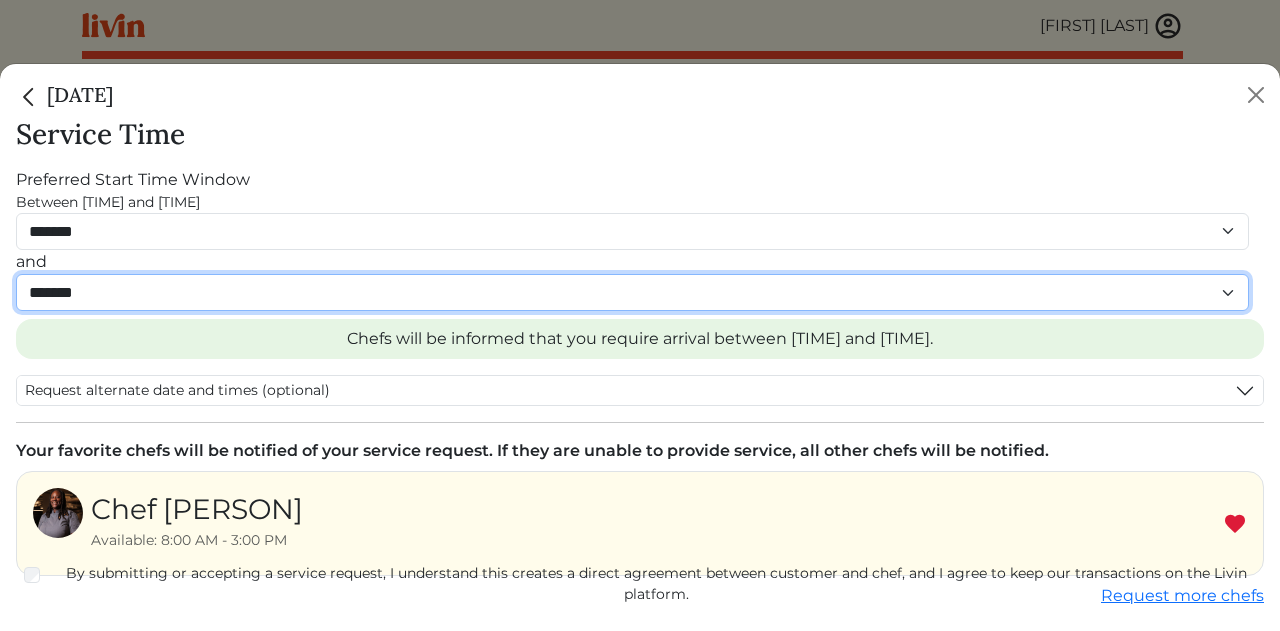 scroll, scrollTop: 102, scrollLeft: 0, axis: vertical 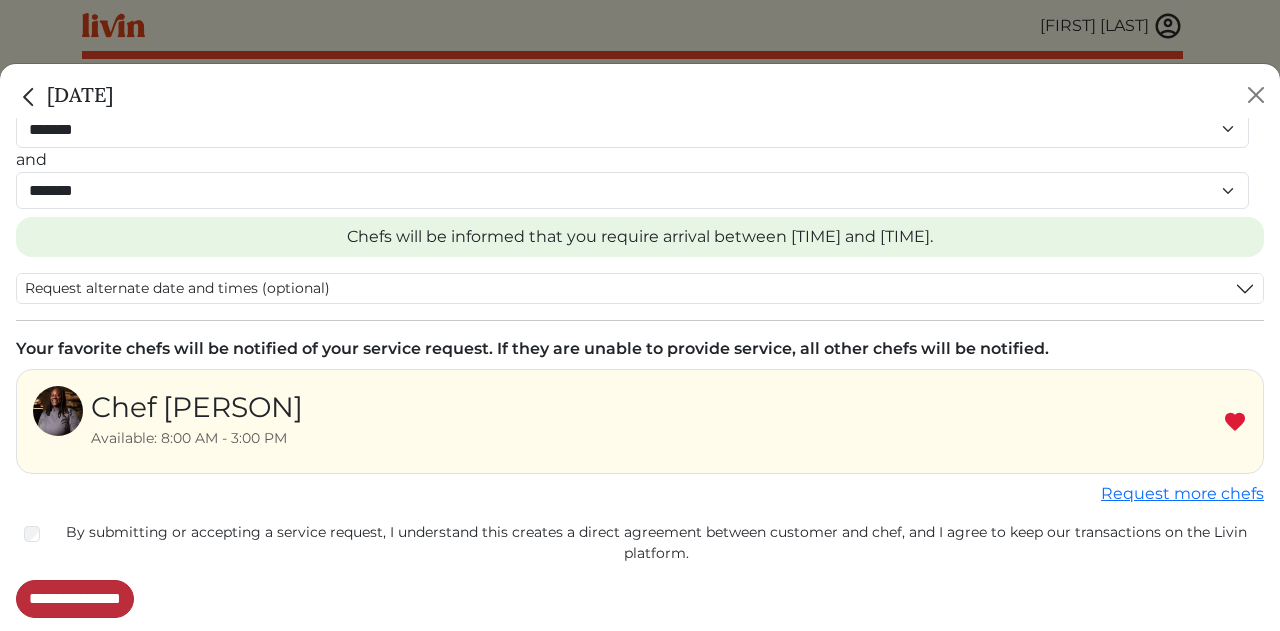 click on "**********" at bounding box center [75, 599] 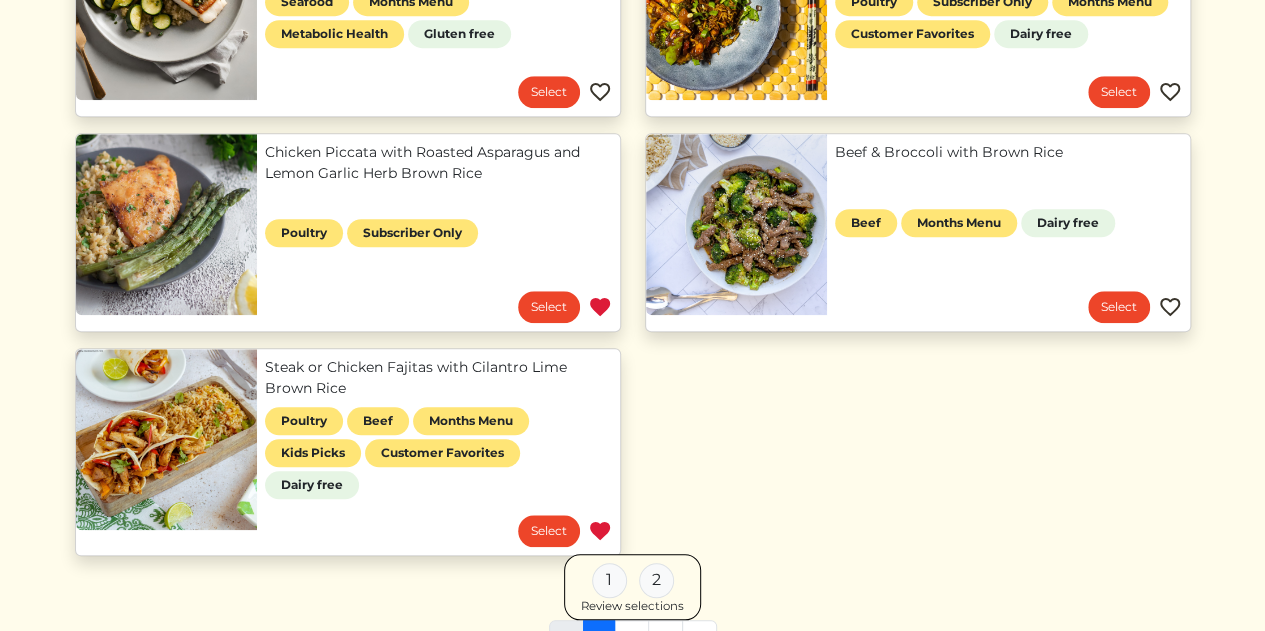 scroll, scrollTop: 987, scrollLeft: 0, axis: vertical 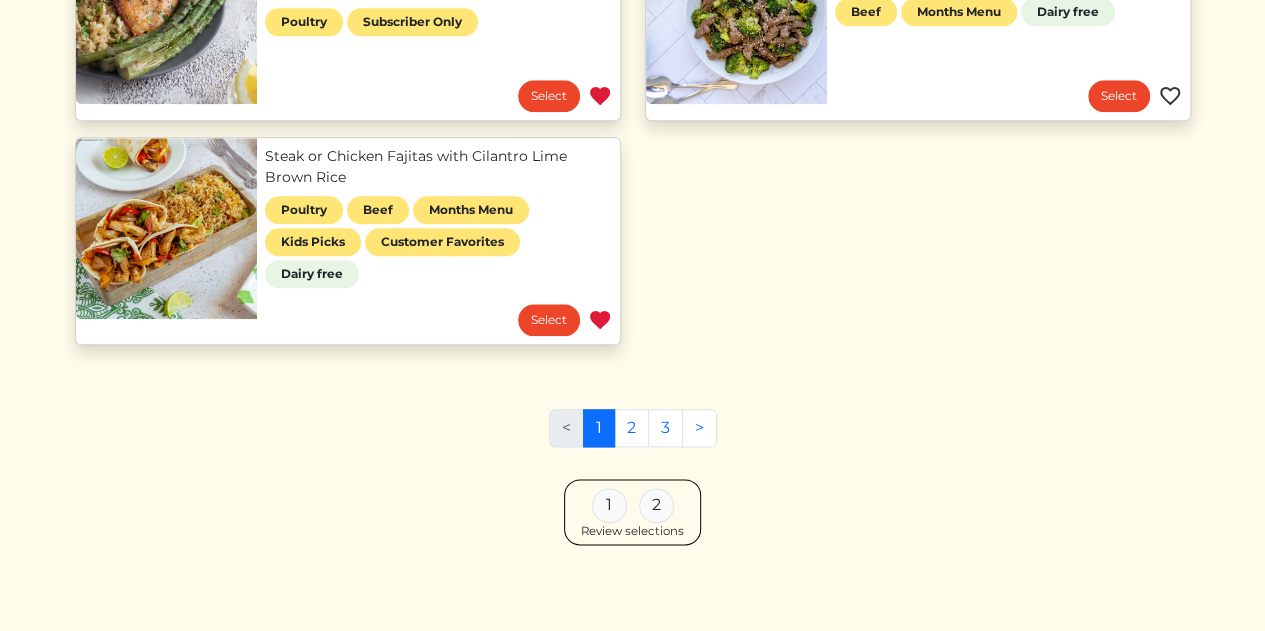 click on "1
2" at bounding box center [633, 505] 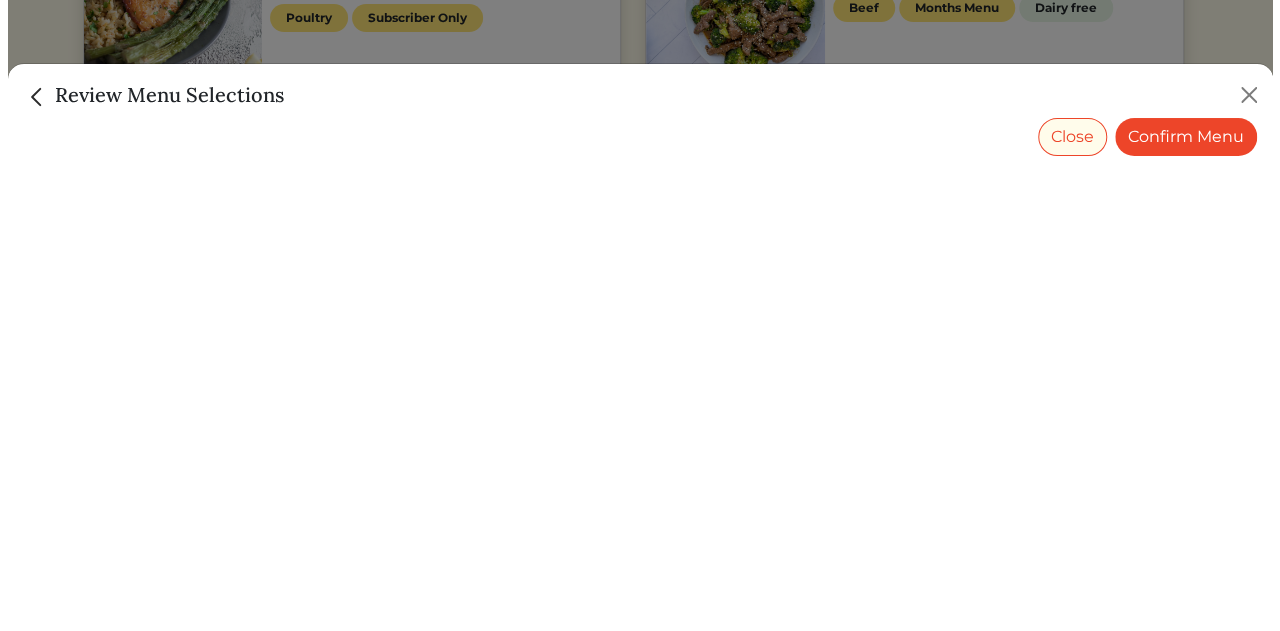 scroll, scrollTop: 977, scrollLeft: 0, axis: vertical 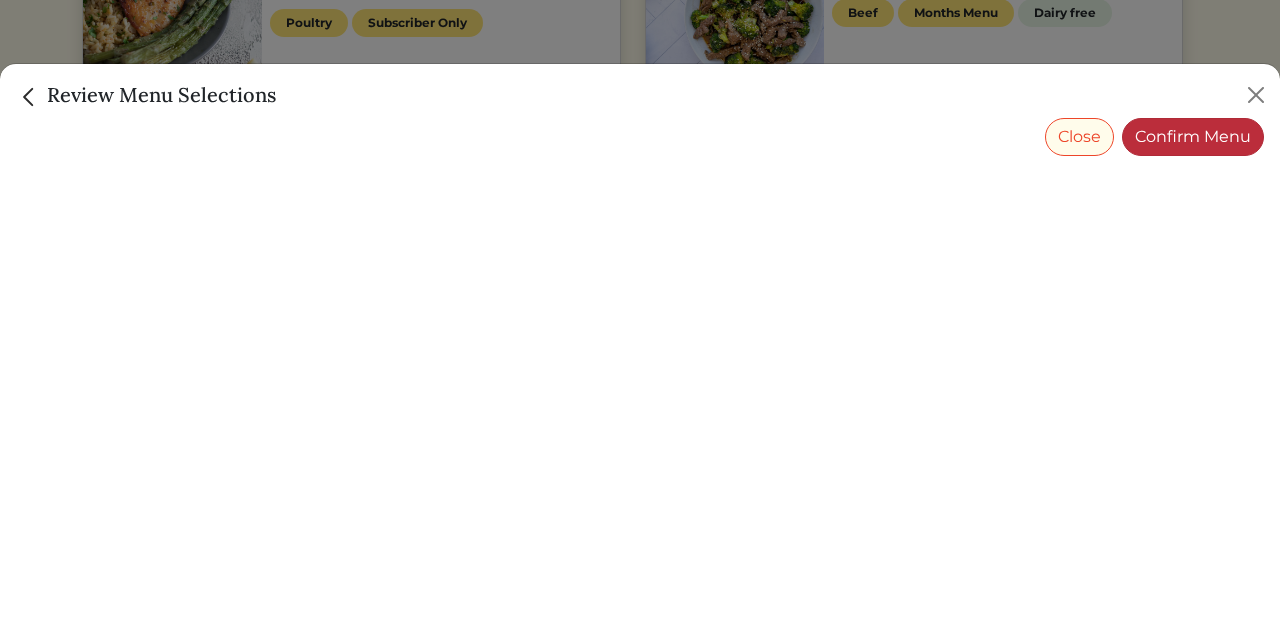 click on "Confirm Menu" at bounding box center (1193, 137) 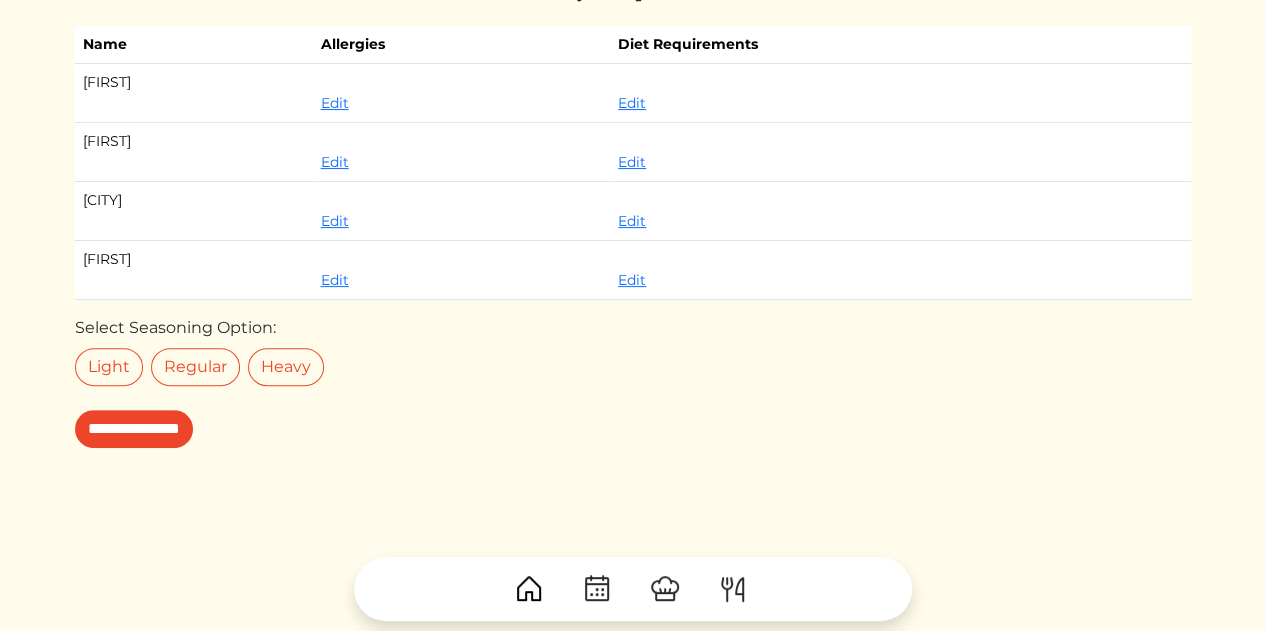 scroll, scrollTop: 140, scrollLeft: 0, axis: vertical 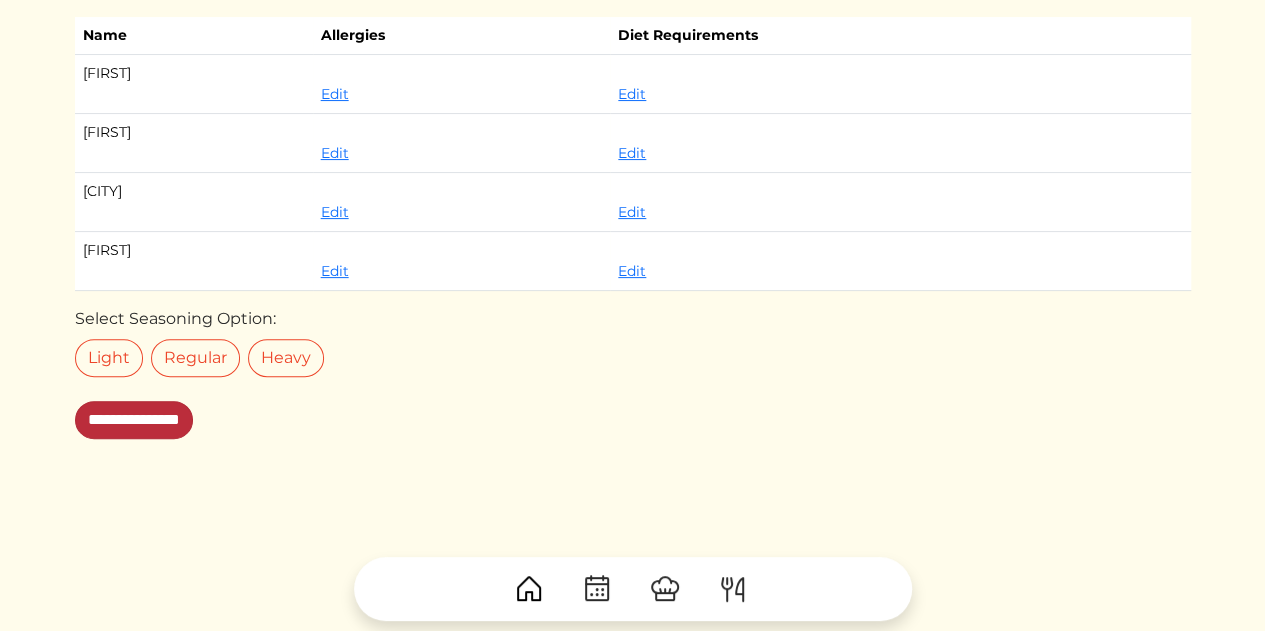 click on "**********" at bounding box center (134, 420) 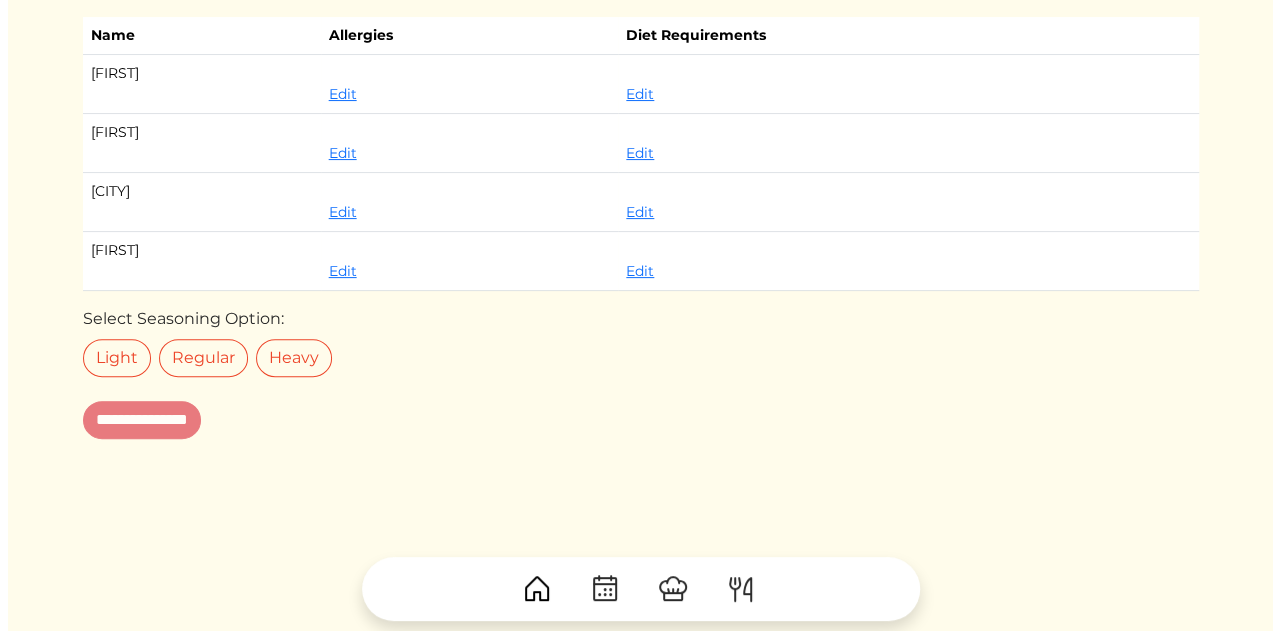 scroll, scrollTop: 0, scrollLeft: 0, axis: both 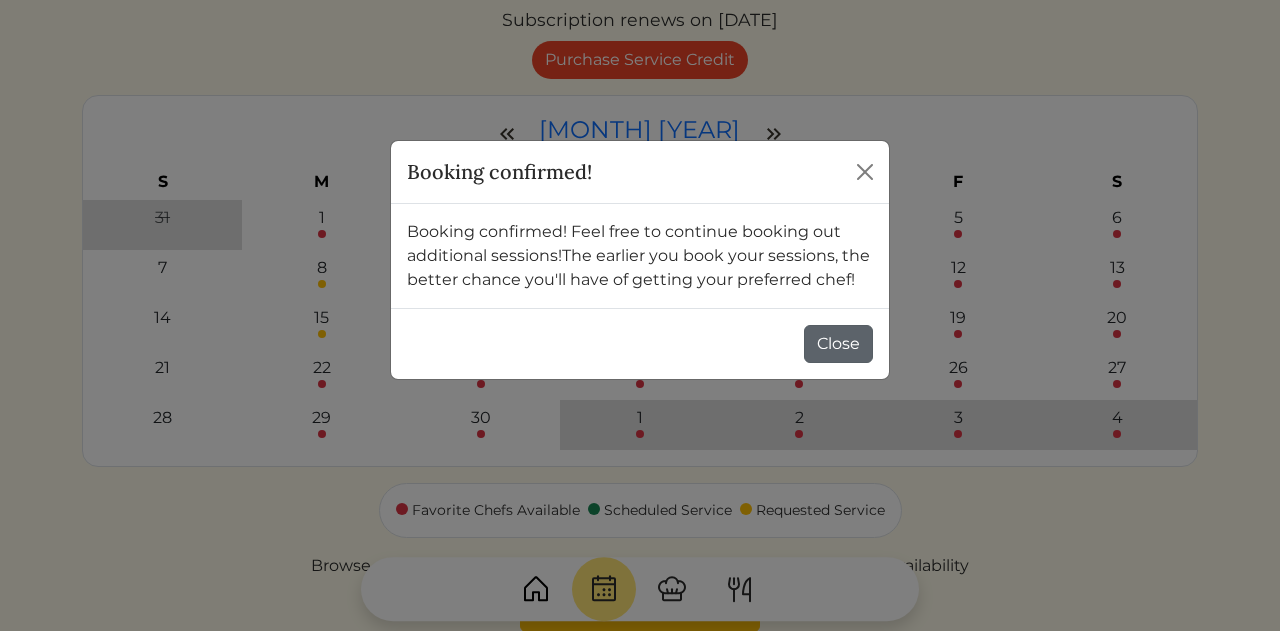 click on "Close" at bounding box center [838, 344] 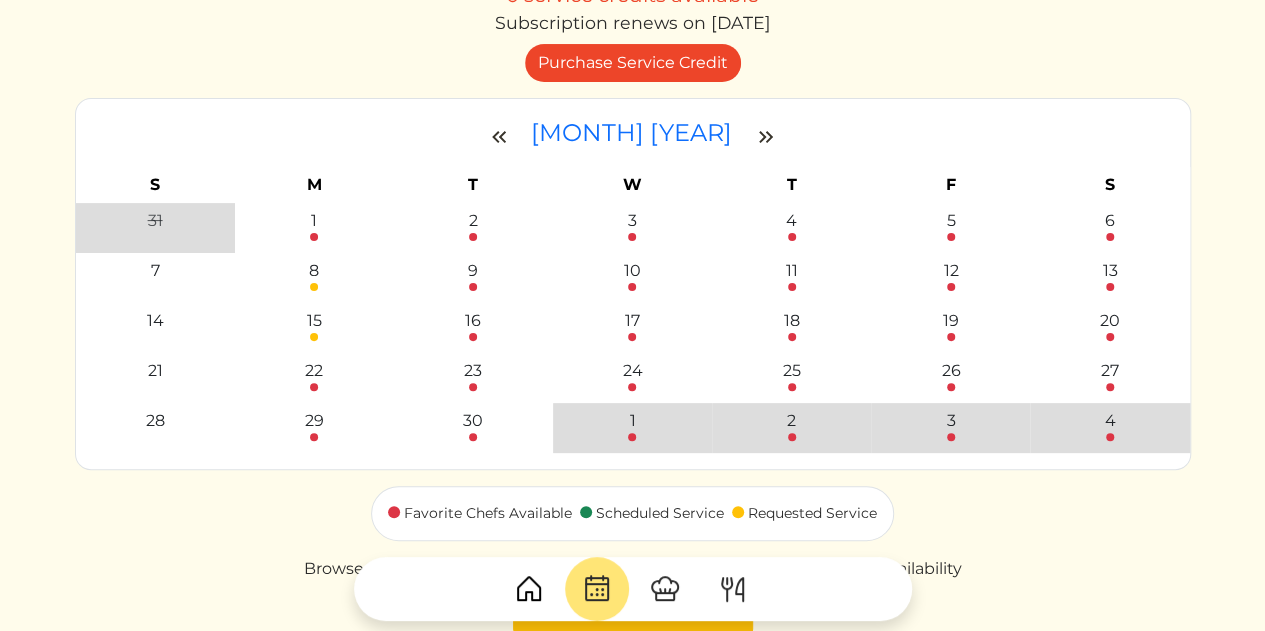 scroll, scrollTop: 140, scrollLeft: 0, axis: vertical 